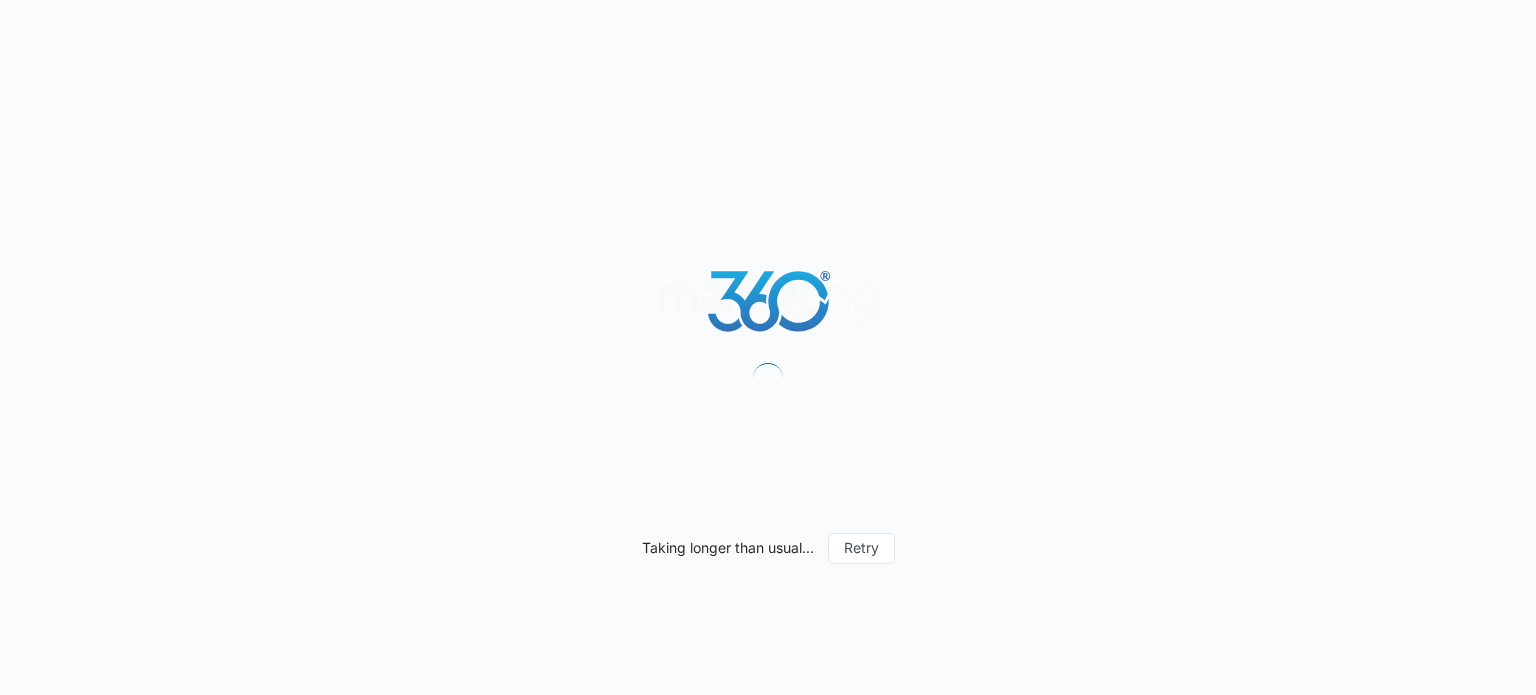 scroll, scrollTop: 0, scrollLeft: 0, axis: both 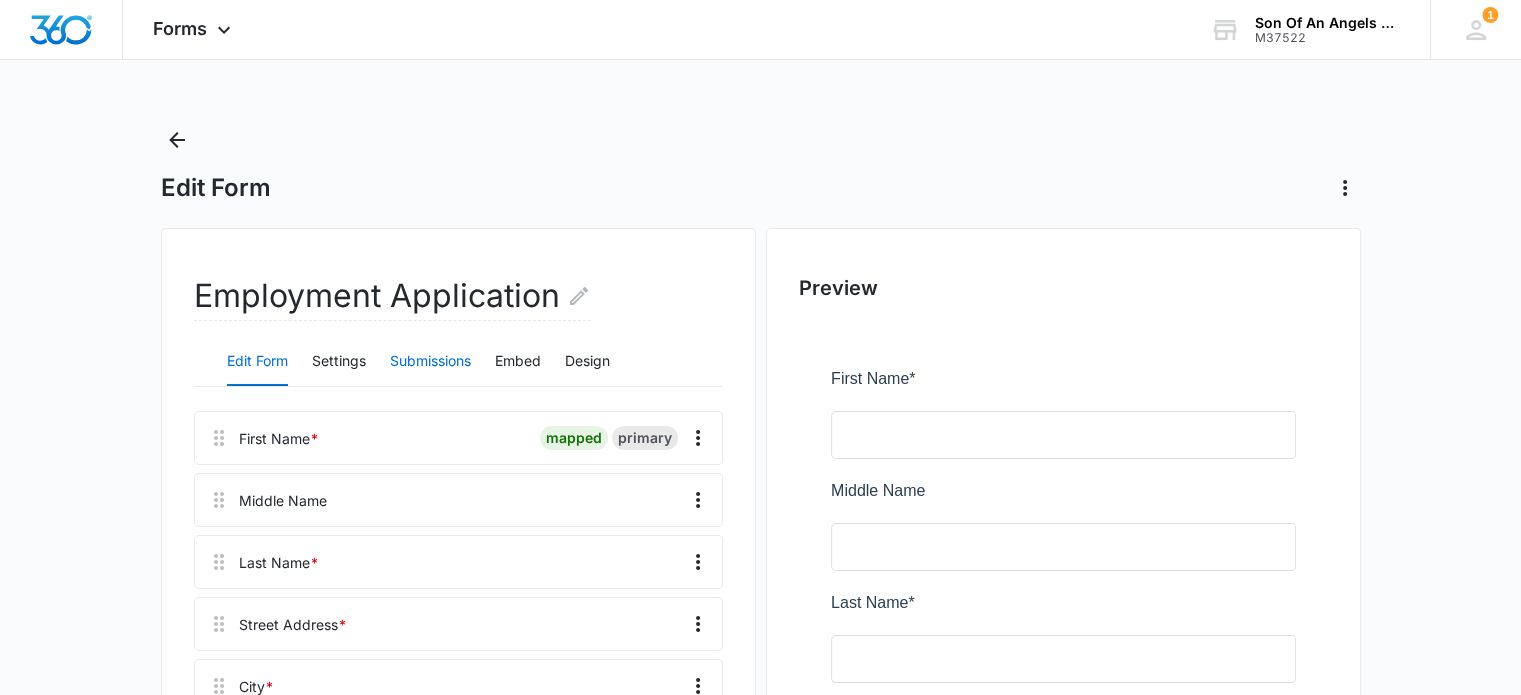 drag, startPoint x: 420, startPoint y: 359, endPoint x: 431, endPoint y: 360, distance: 11.045361 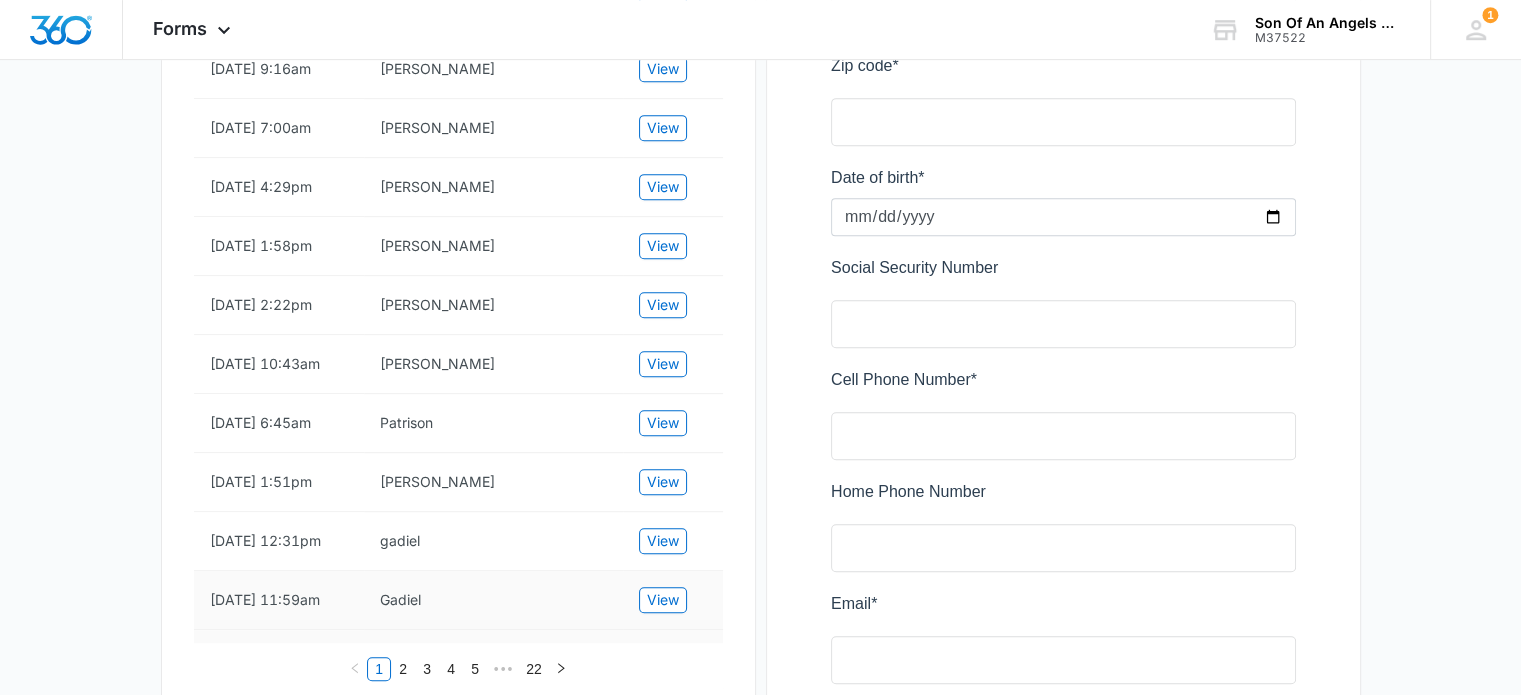 scroll, scrollTop: 900, scrollLeft: 0, axis: vertical 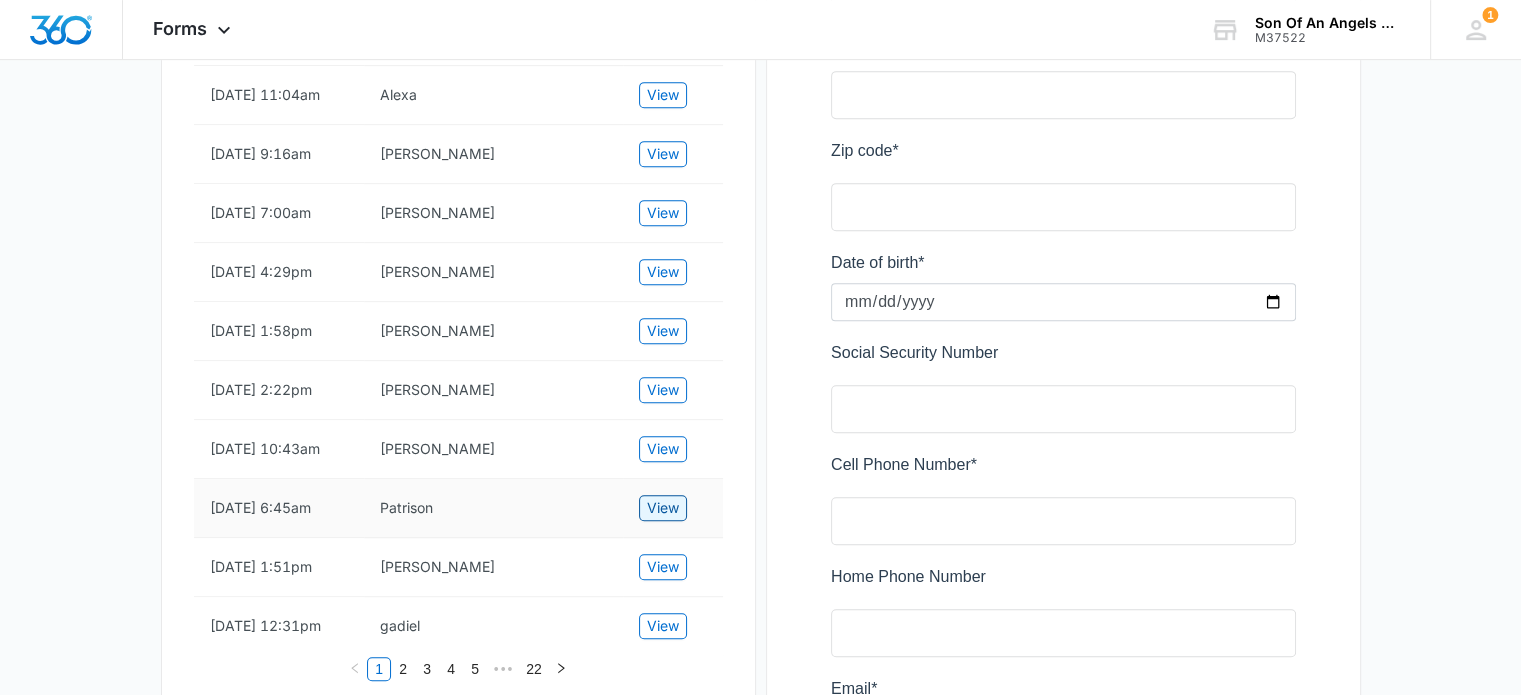 click on "View" at bounding box center [663, 508] 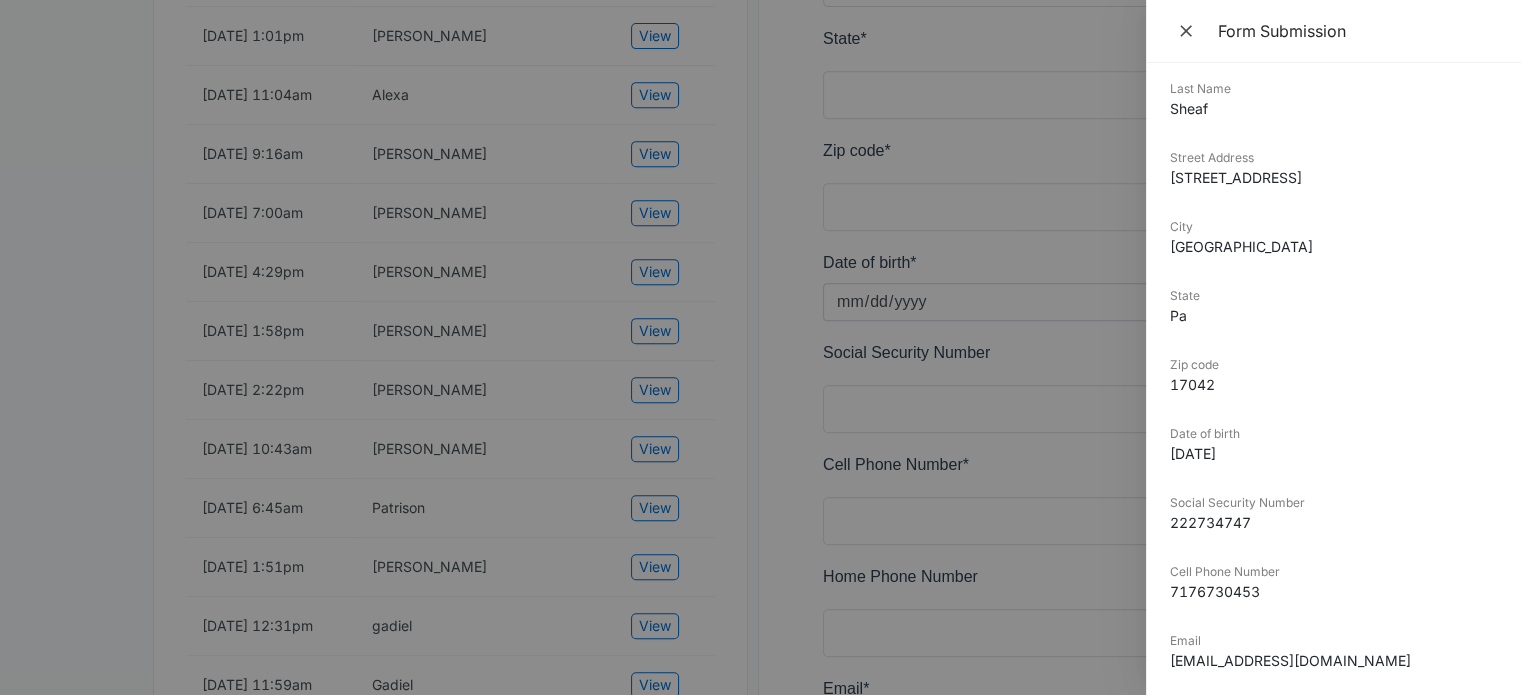 scroll, scrollTop: 300, scrollLeft: 0, axis: vertical 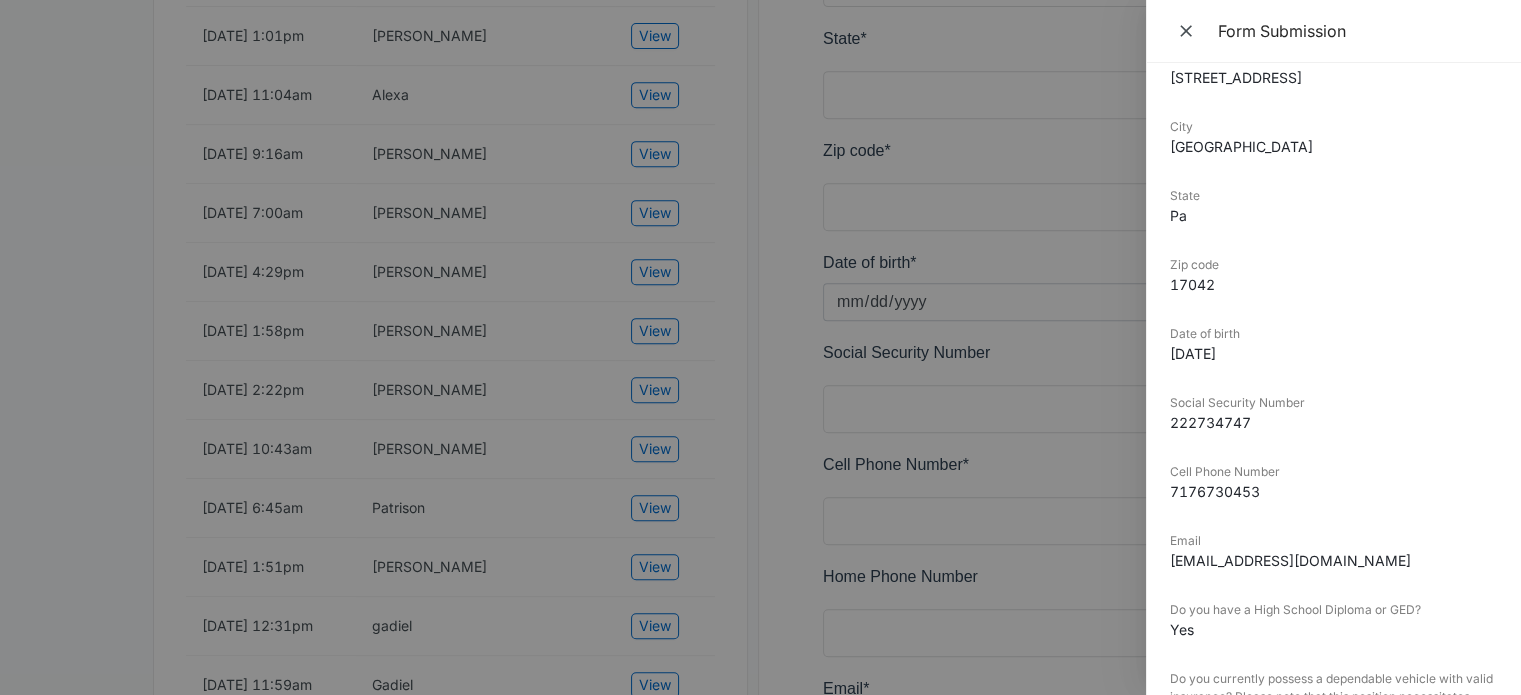 click on "[EMAIL_ADDRESS][DOMAIN_NAME]" at bounding box center [1333, 560] 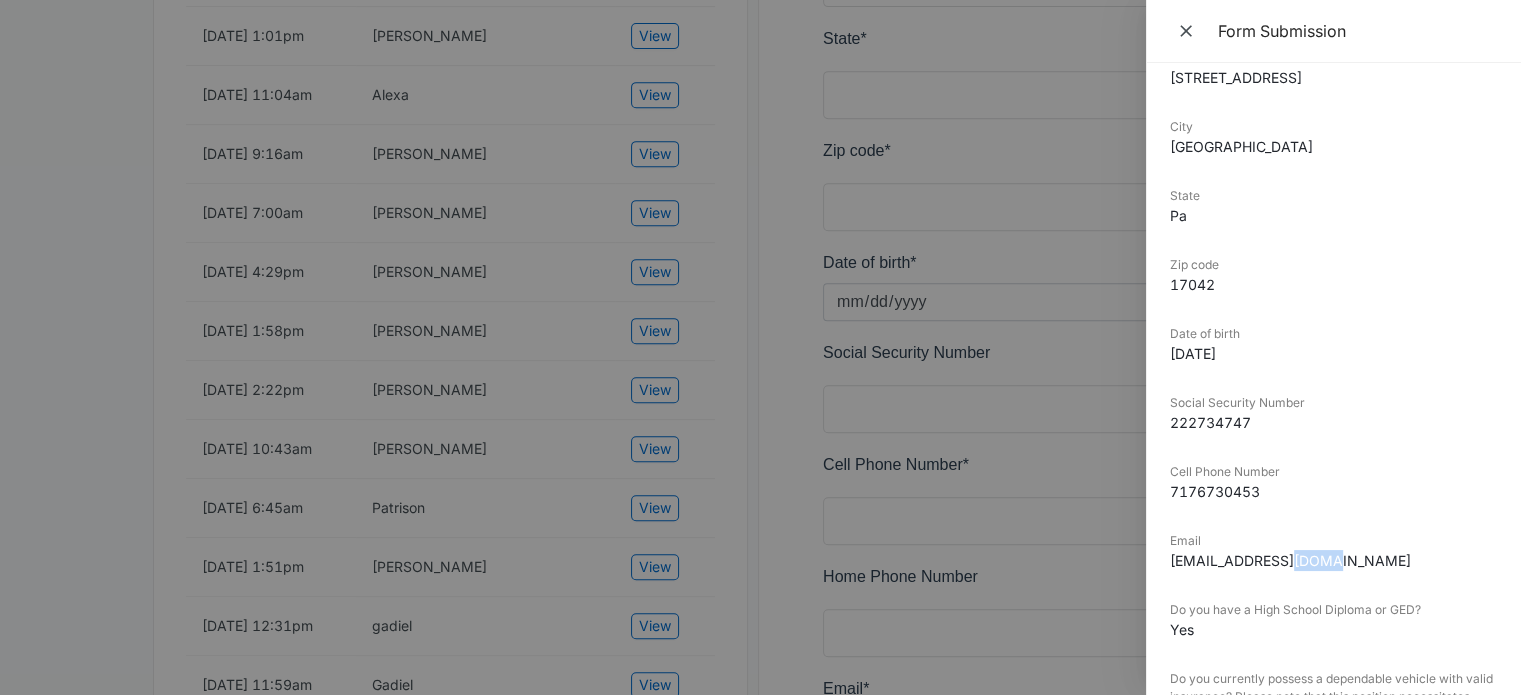 click on "[EMAIL_ADDRESS][DOMAIN_NAME]" at bounding box center [1333, 560] 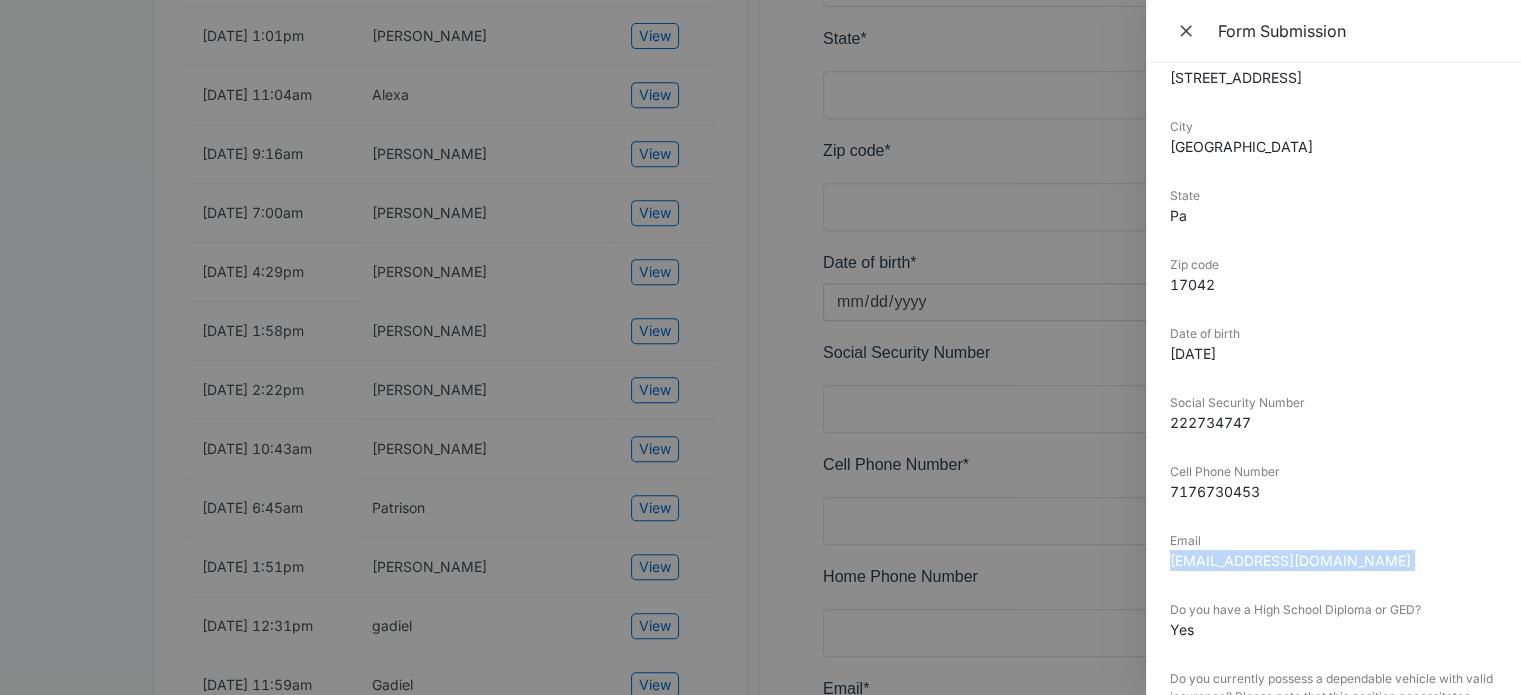 click on "[EMAIL_ADDRESS][DOMAIN_NAME]" at bounding box center [1333, 560] 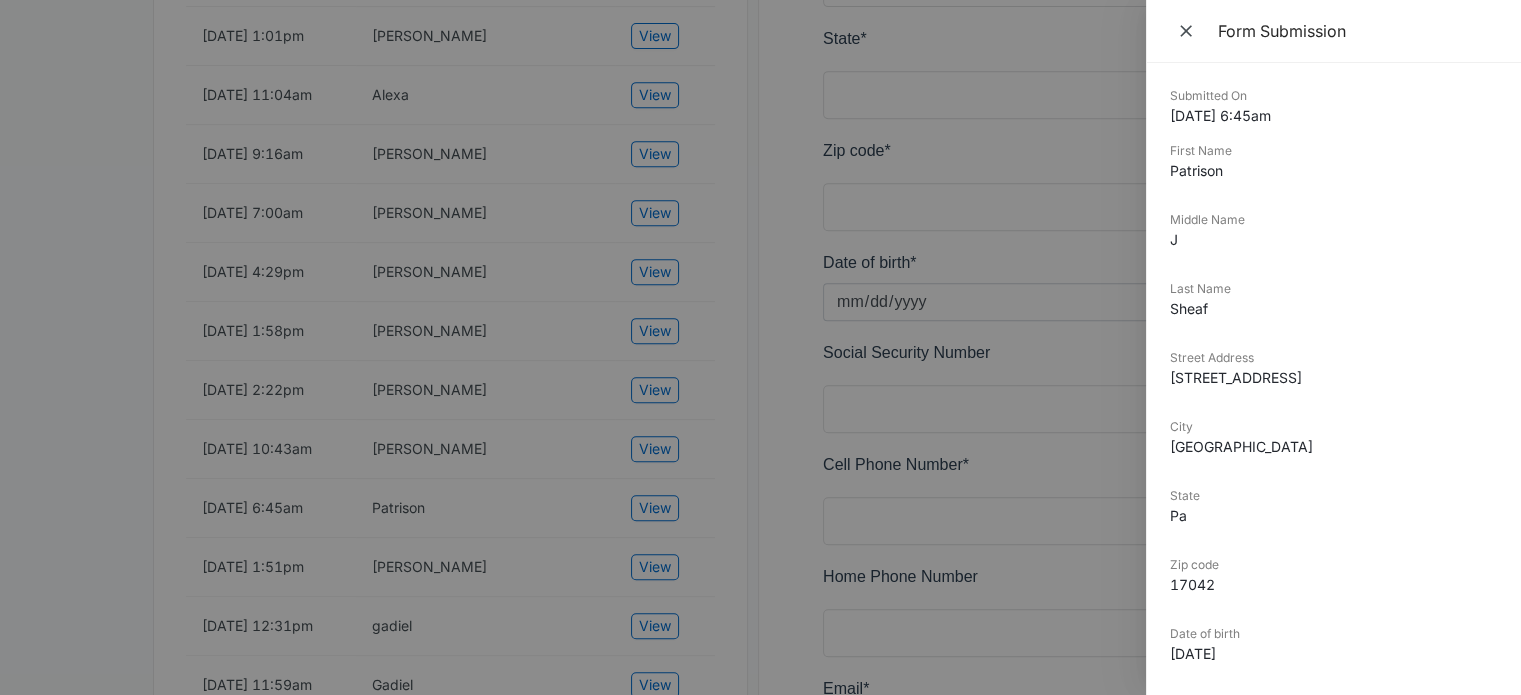 click at bounding box center [760, 347] 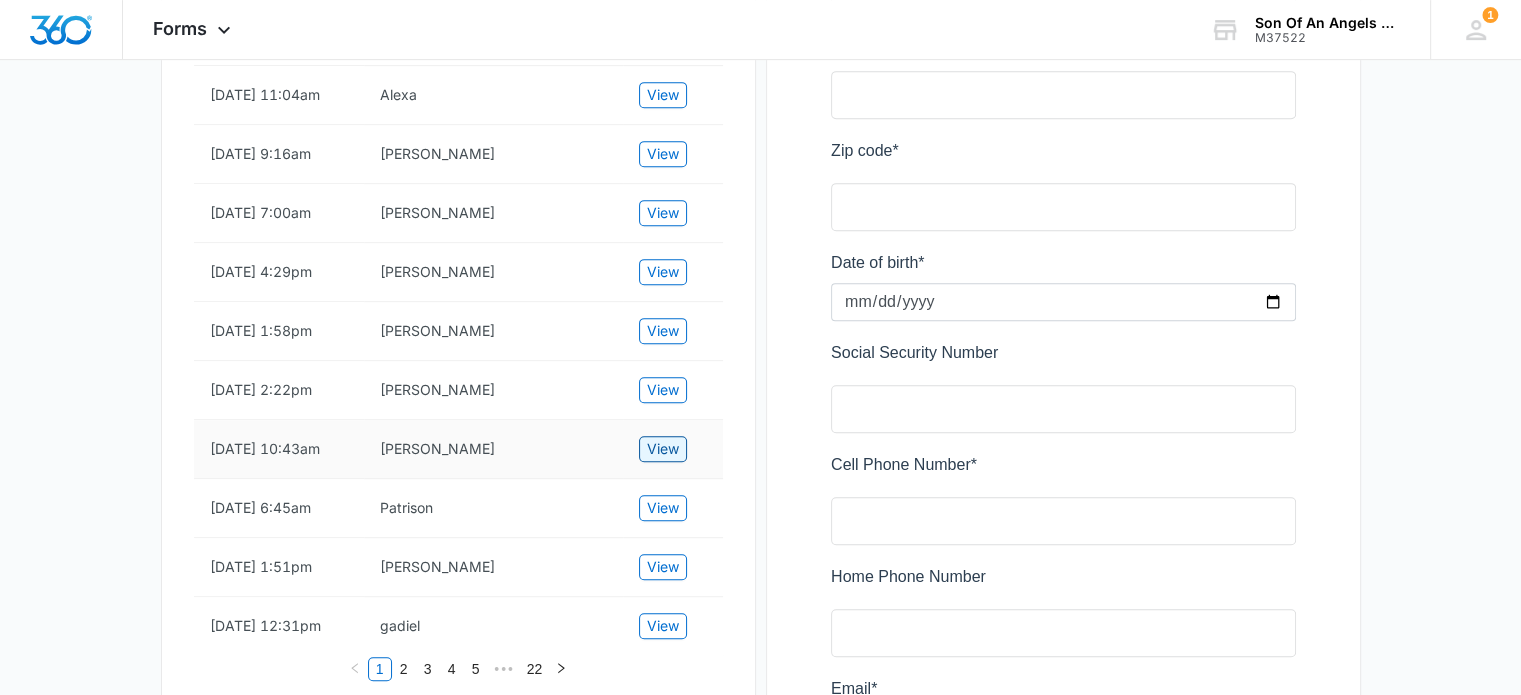 click on "View" at bounding box center (663, 449) 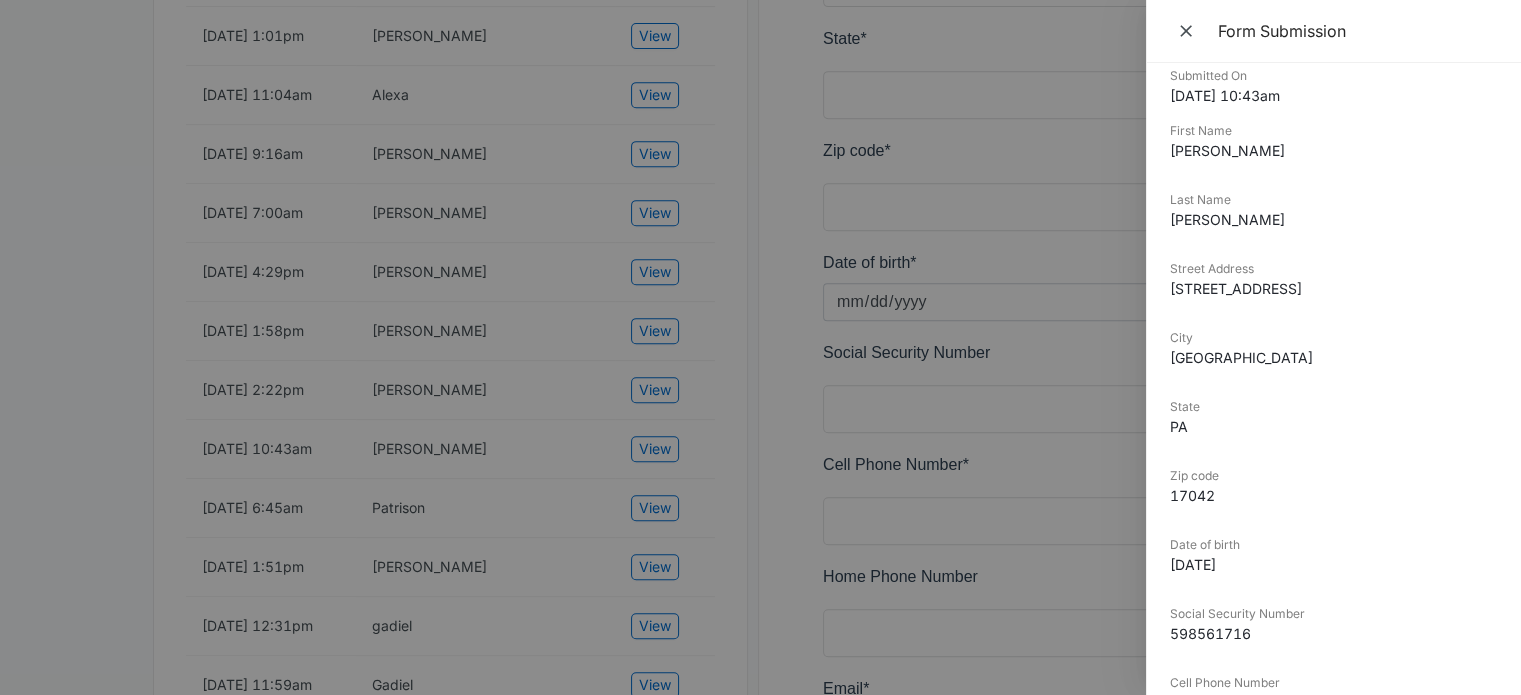 scroll, scrollTop: 320, scrollLeft: 0, axis: vertical 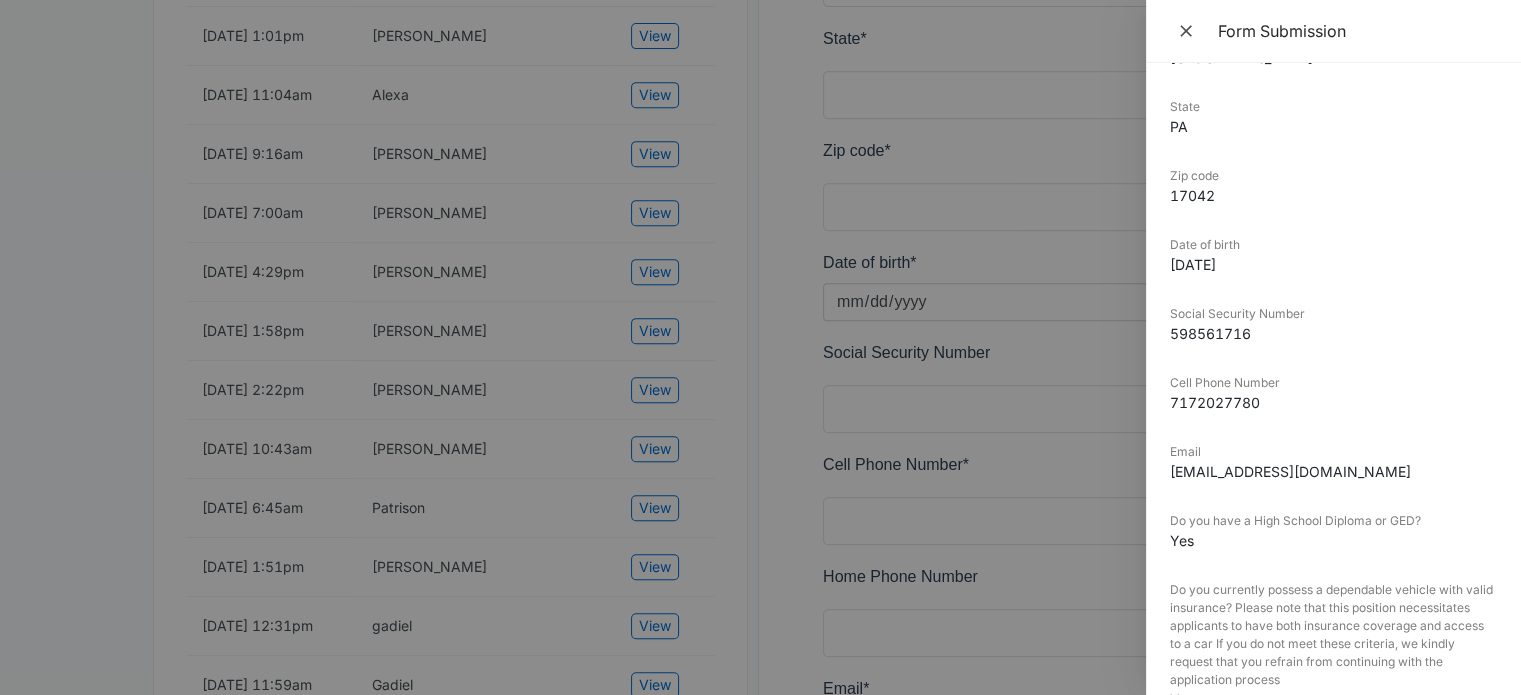click on "[EMAIL_ADDRESS][DOMAIN_NAME]" at bounding box center [1333, 471] 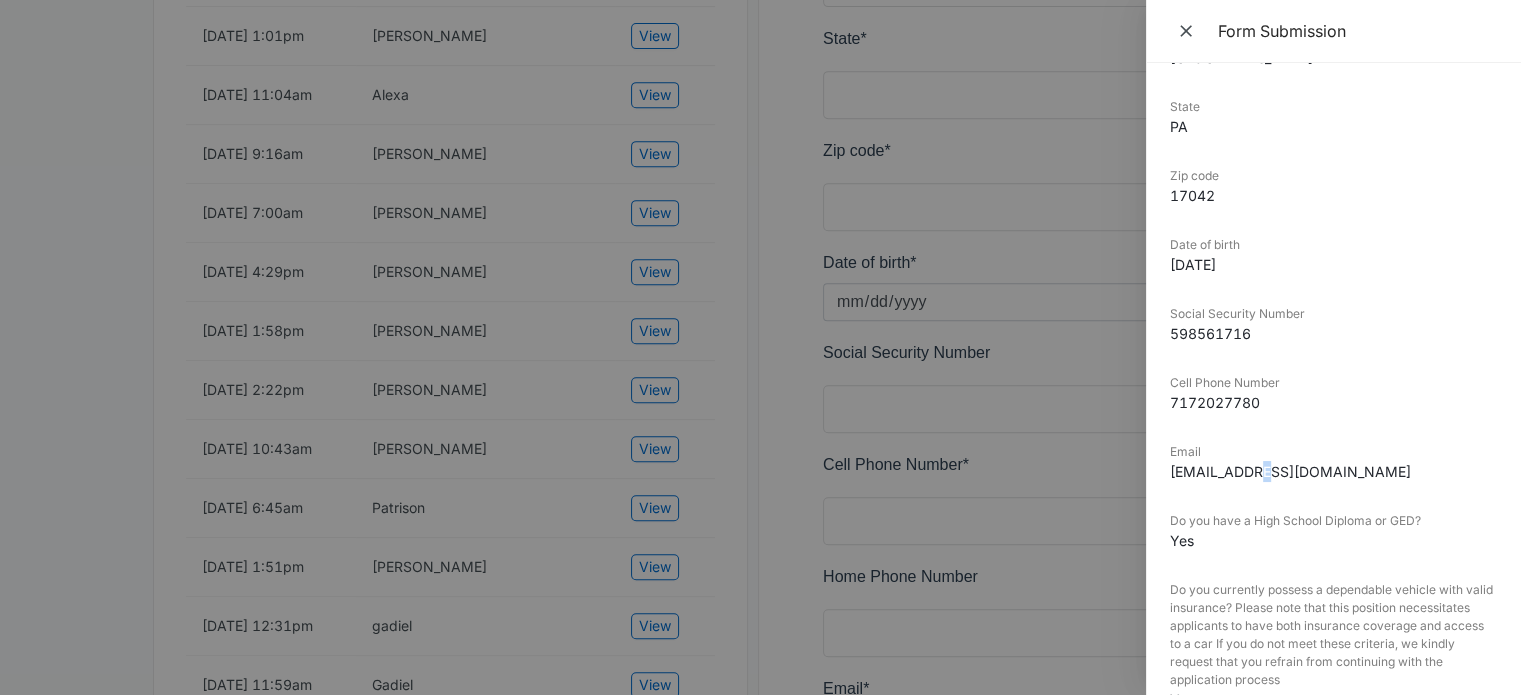 click on "[EMAIL_ADDRESS][DOMAIN_NAME]" at bounding box center [1333, 471] 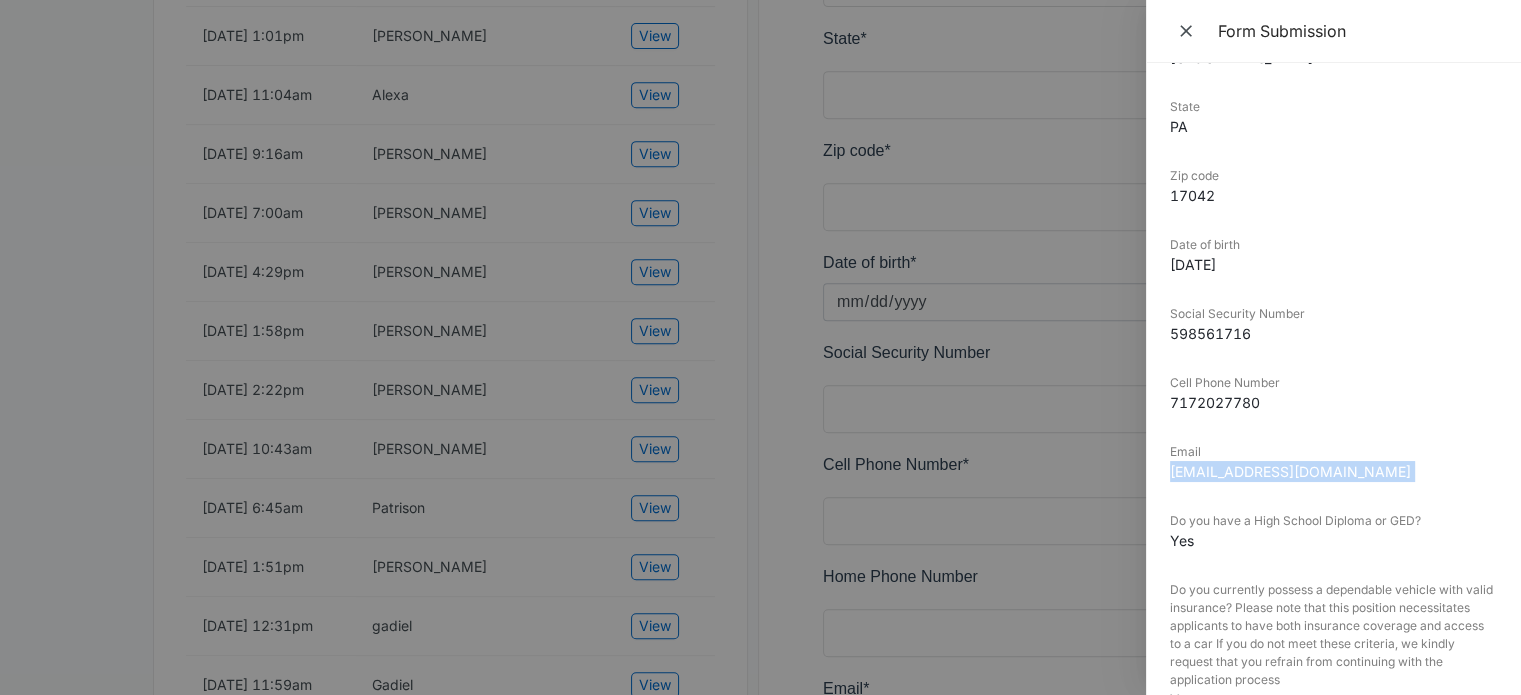 click on "[EMAIL_ADDRESS][DOMAIN_NAME]" at bounding box center (1333, 471) 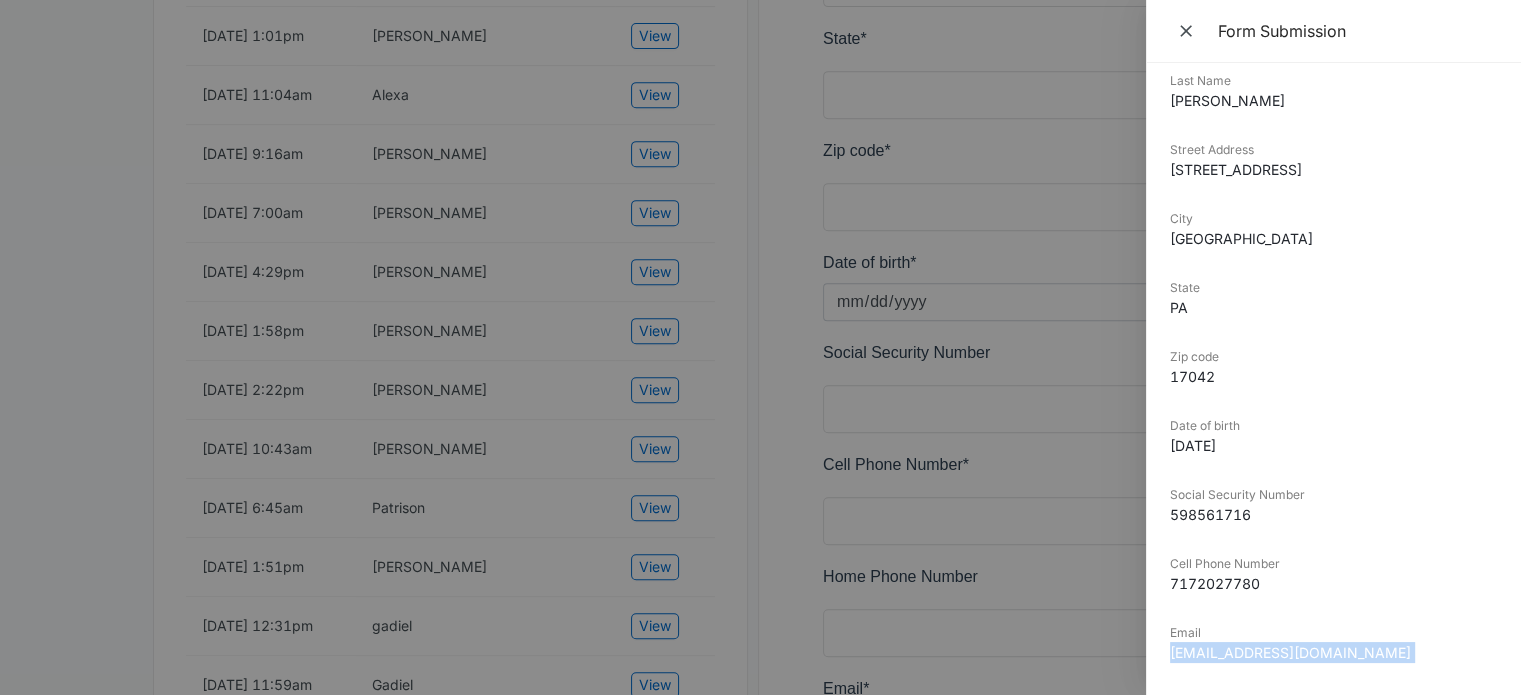 scroll, scrollTop: 0, scrollLeft: 0, axis: both 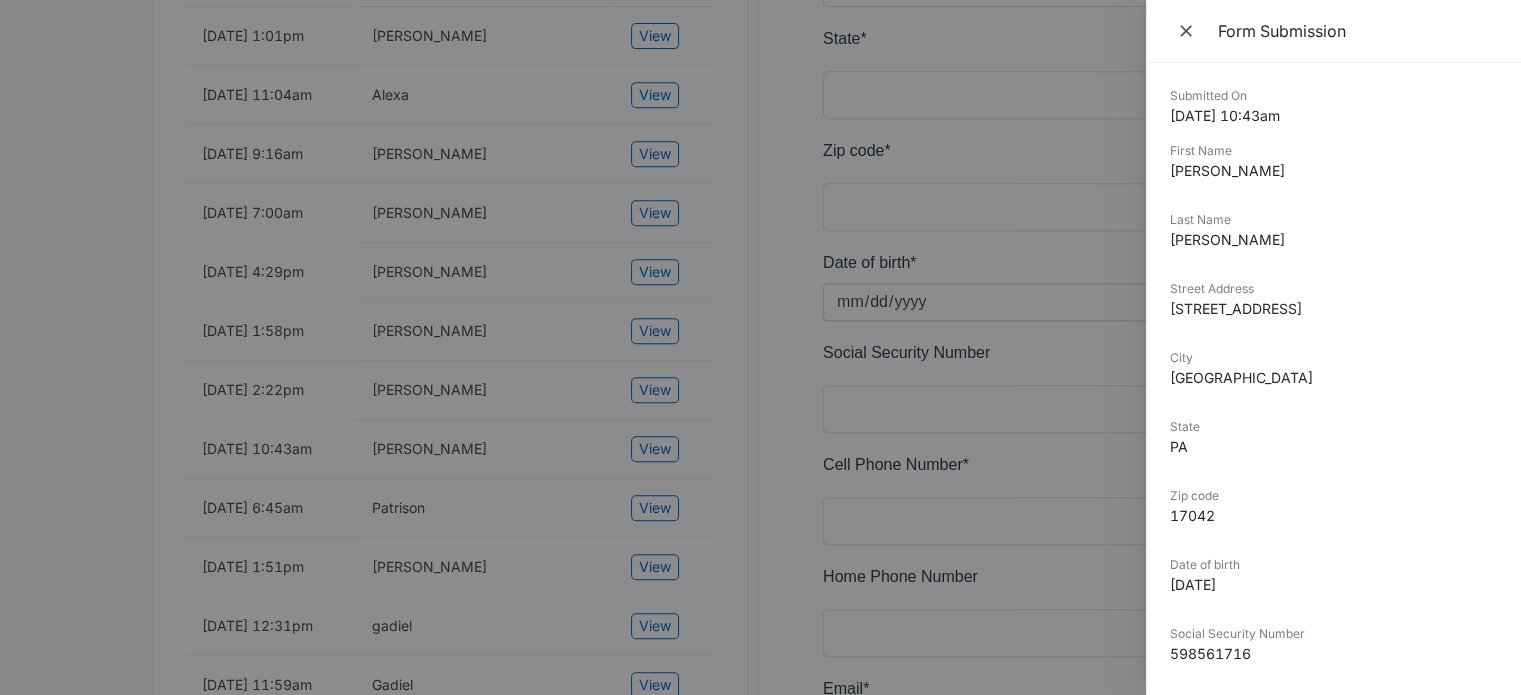 click at bounding box center [760, 347] 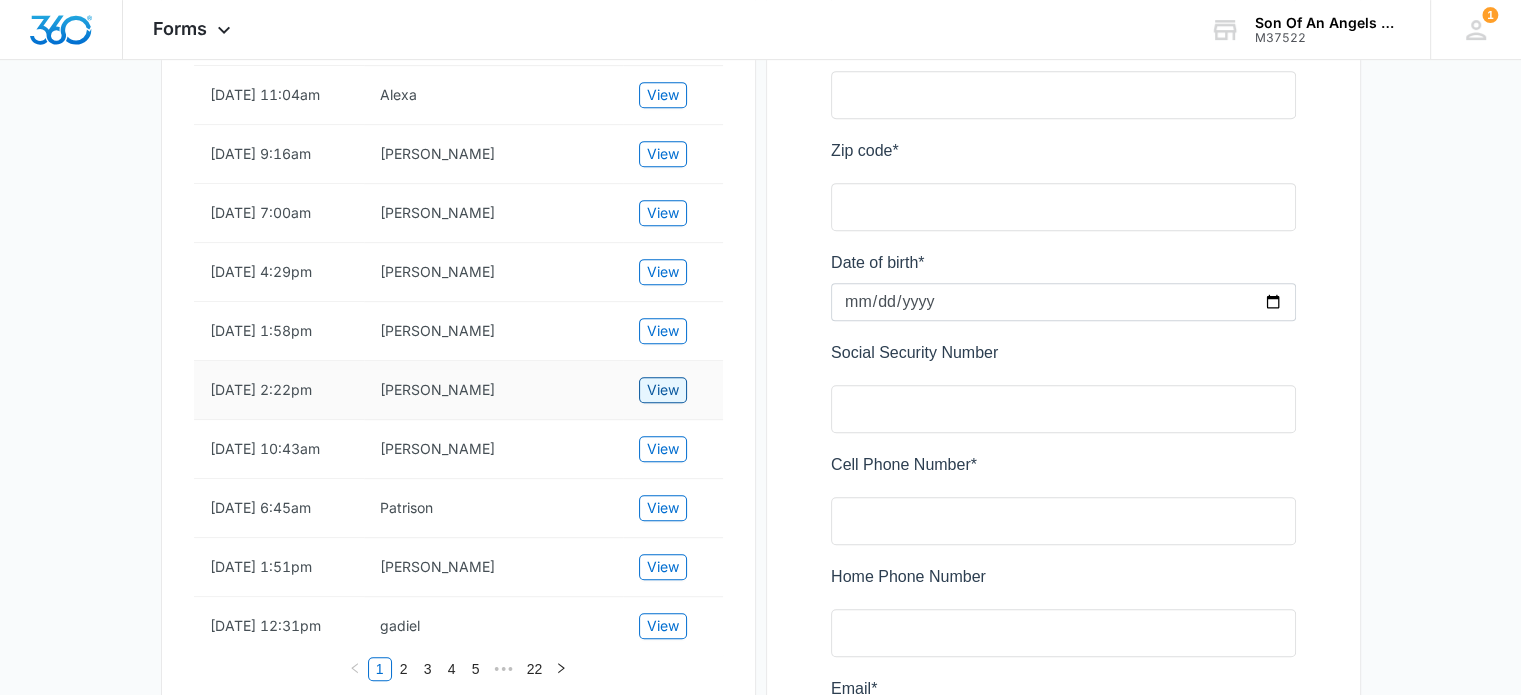 click on "View" at bounding box center (663, 390) 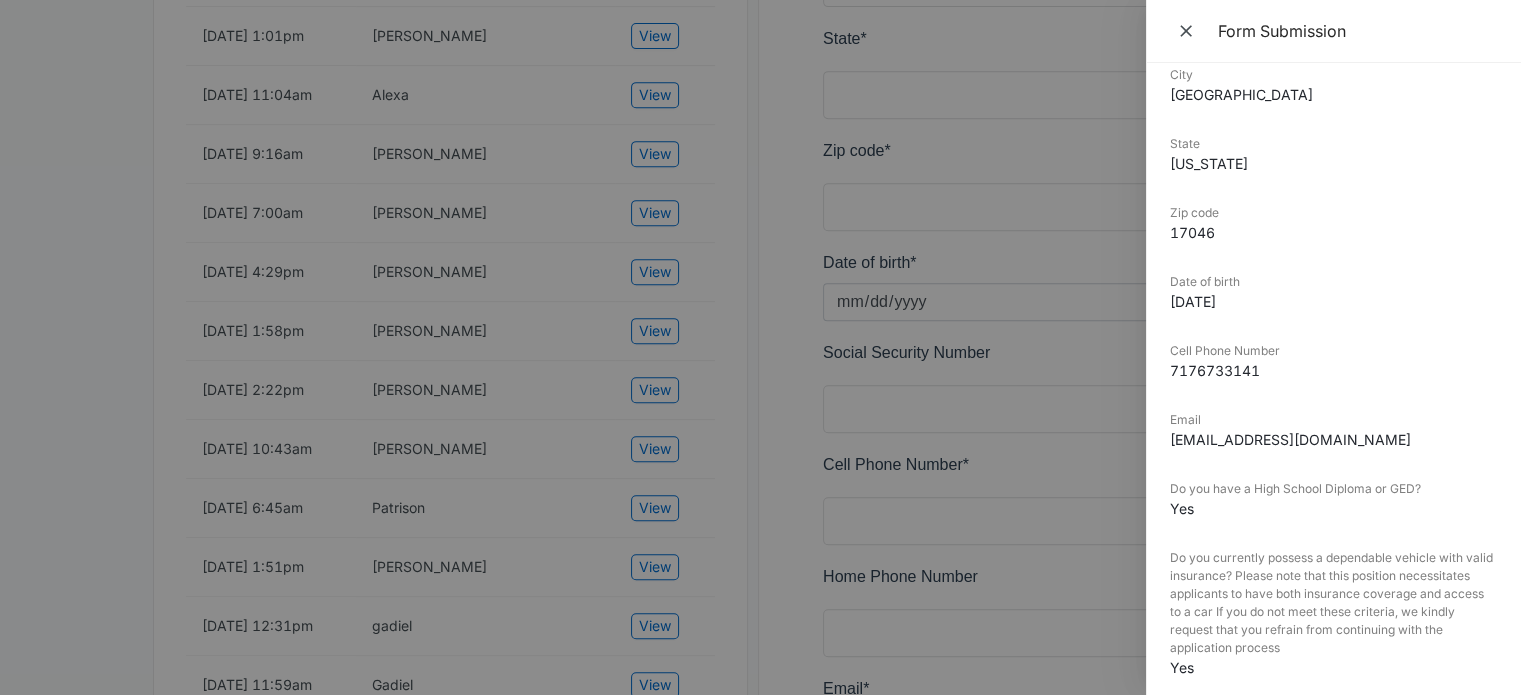 scroll, scrollTop: 200, scrollLeft: 0, axis: vertical 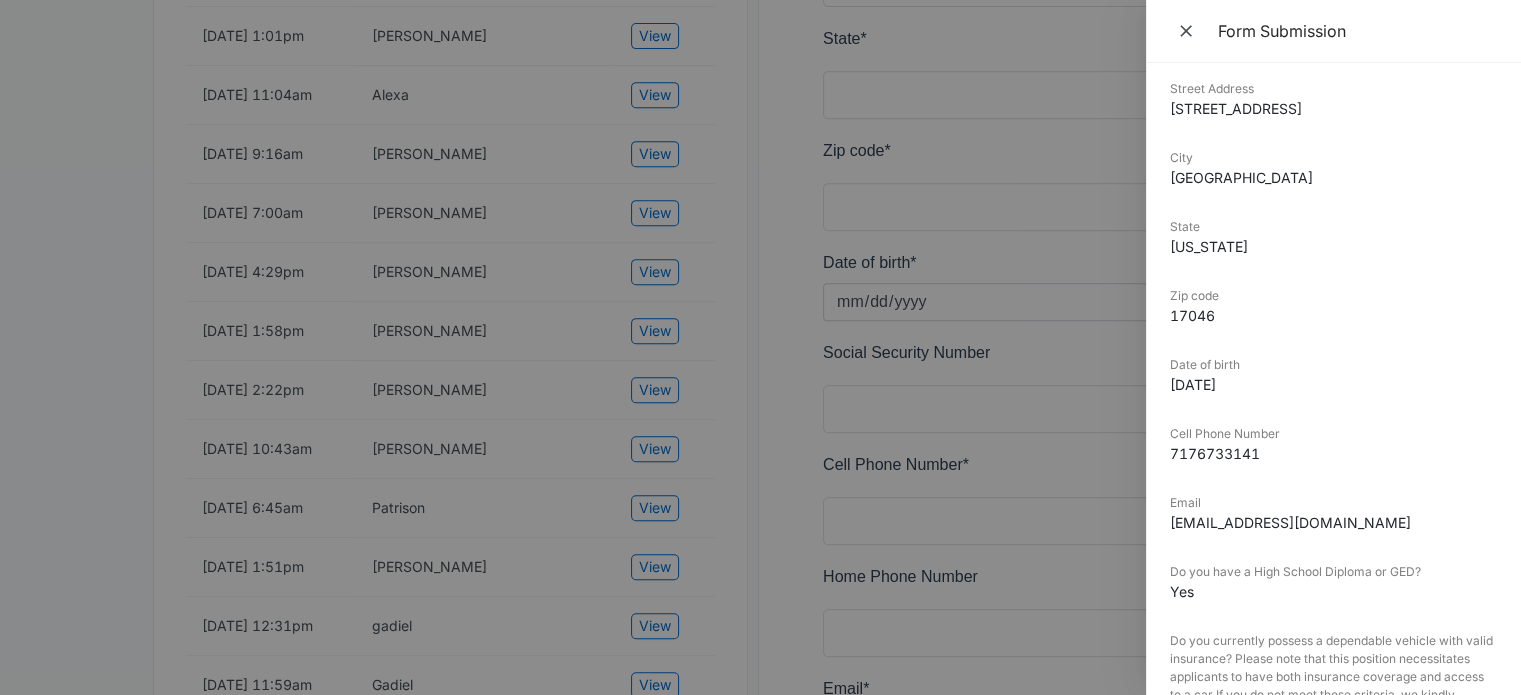 click on "[EMAIL_ADDRESS][DOMAIN_NAME]" at bounding box center (1333, 522) 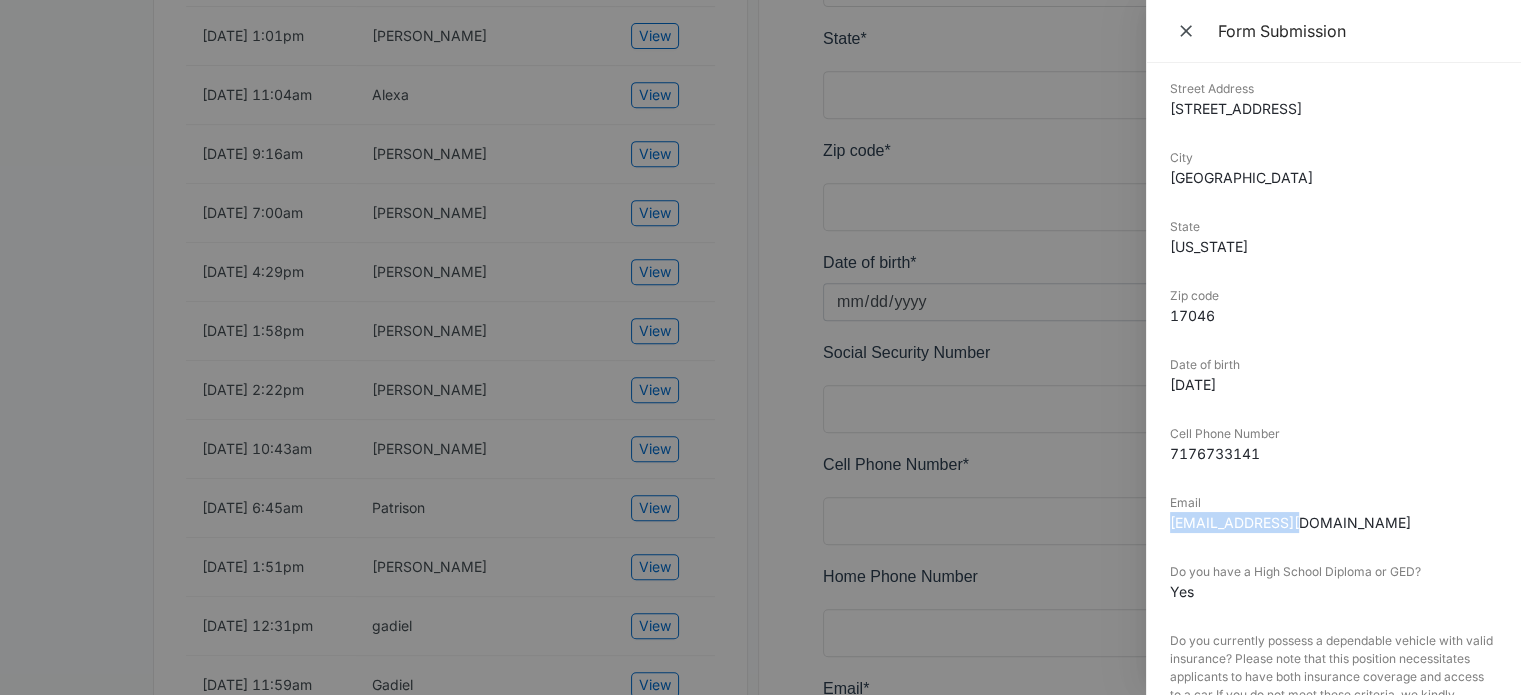 click on "[EMAIL_ADDRESS][DOMAIN_NAME]" at bounding box center (1333, 522) 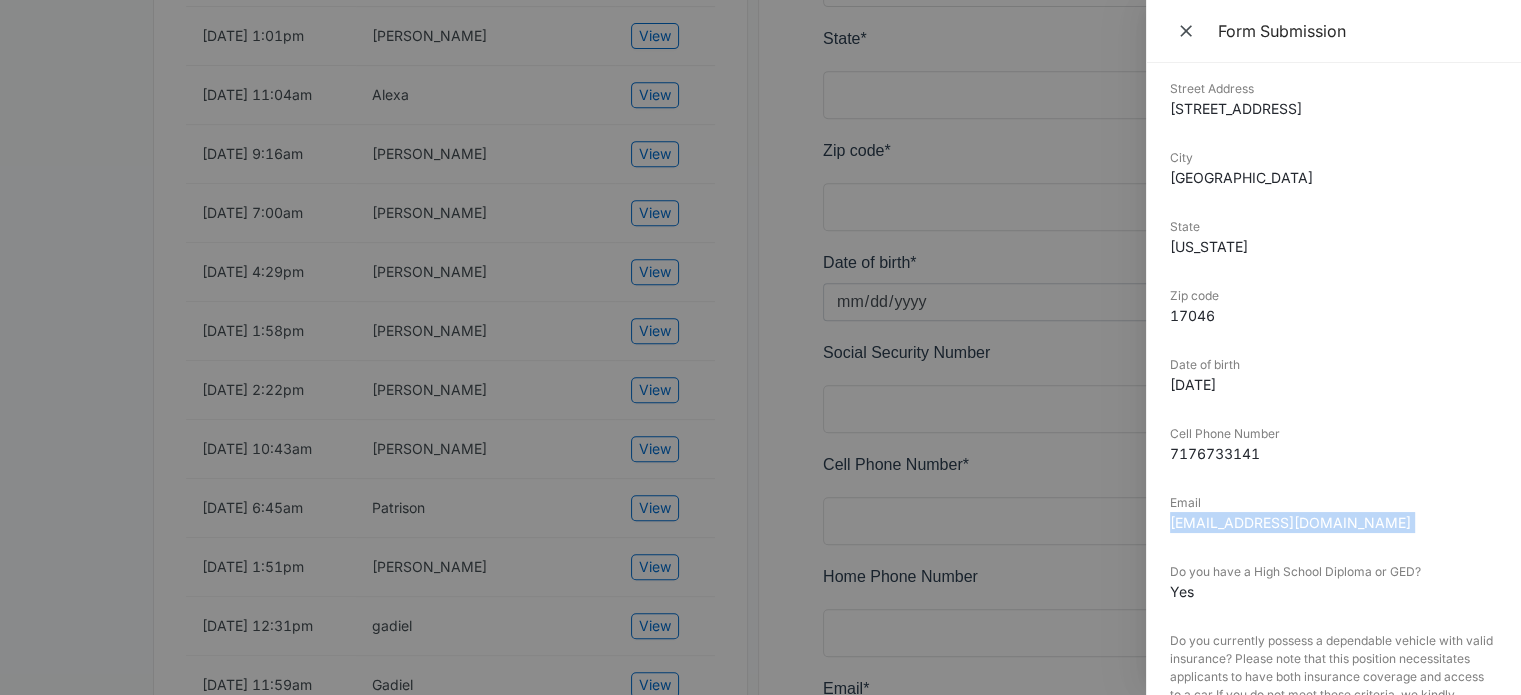 click on "[EMAIL_ADDRESS][DOMAIN_NAME]" at bounding box center (1333, 522) 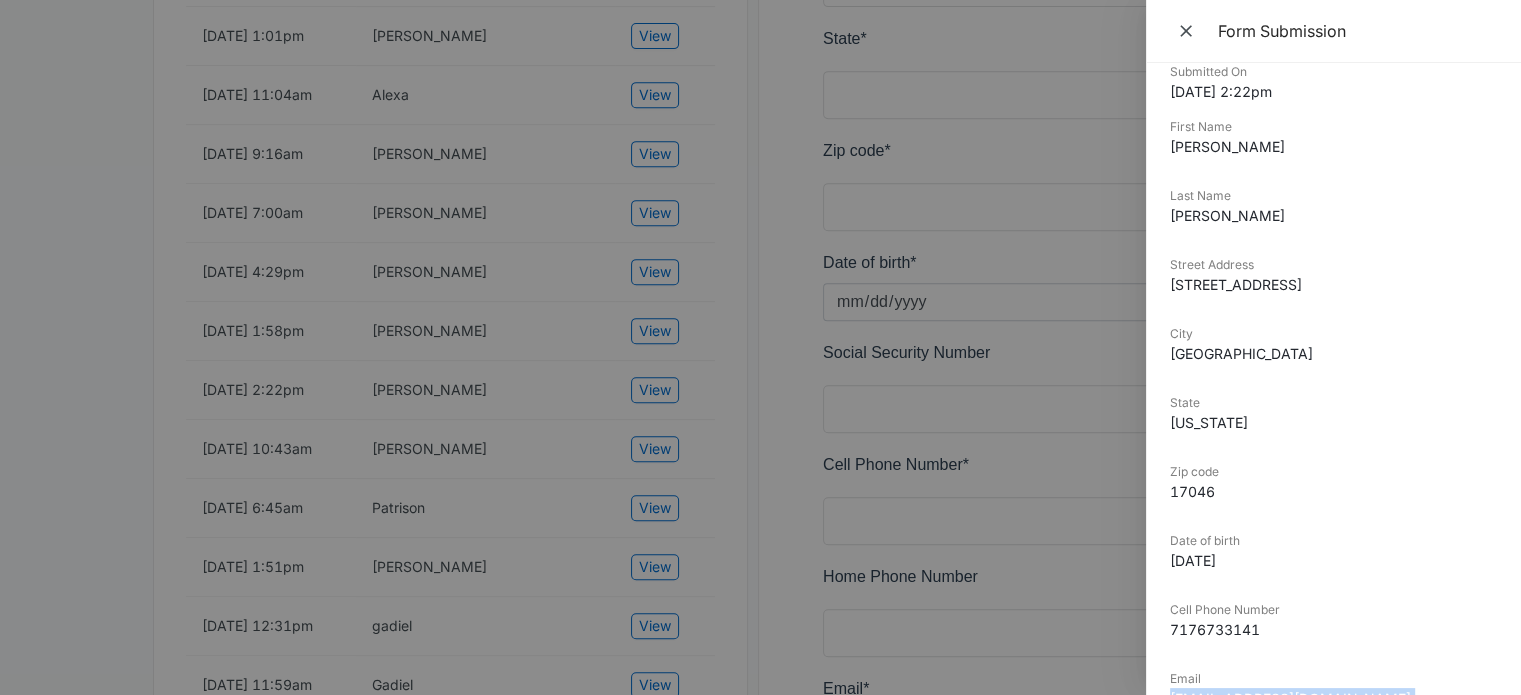 scroll, scrollTop: 0, scrollLeft: 0, axis: both 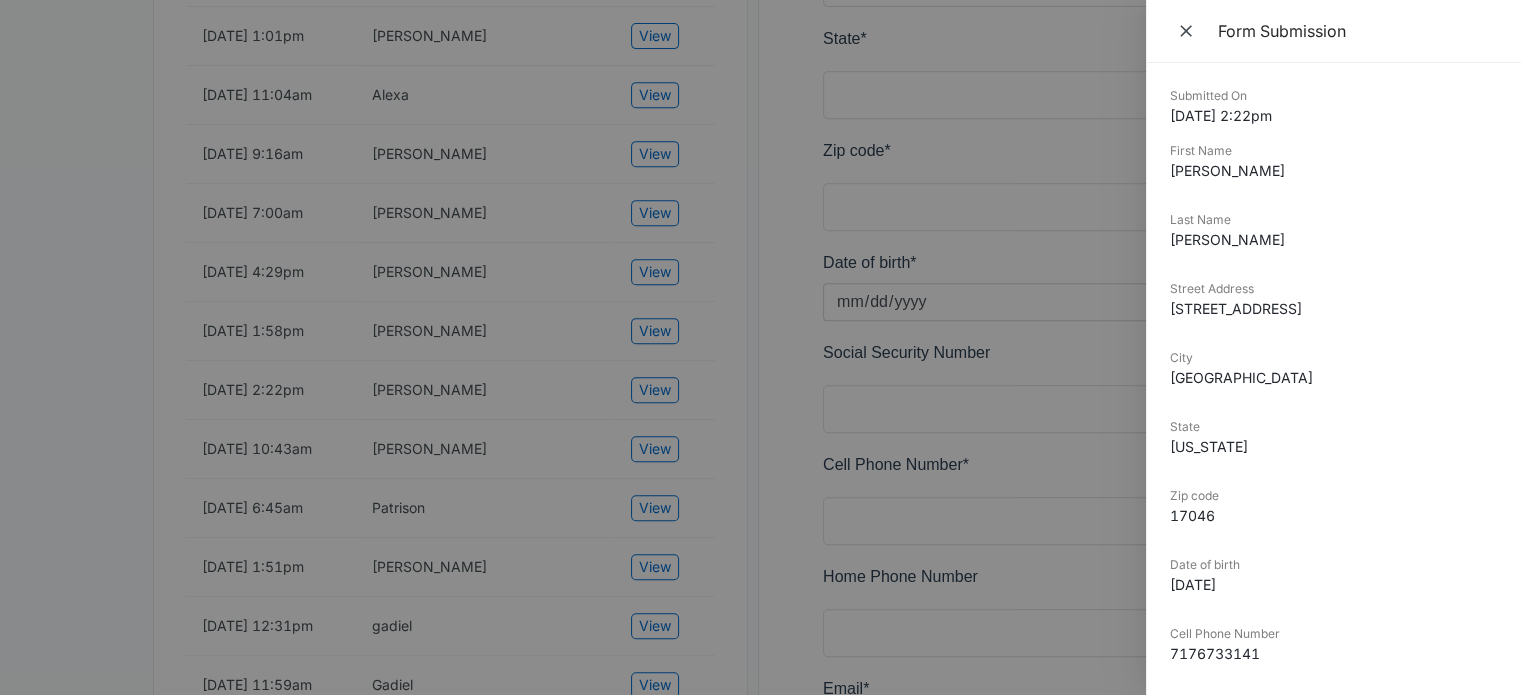 click at bounding box center [760, 347] 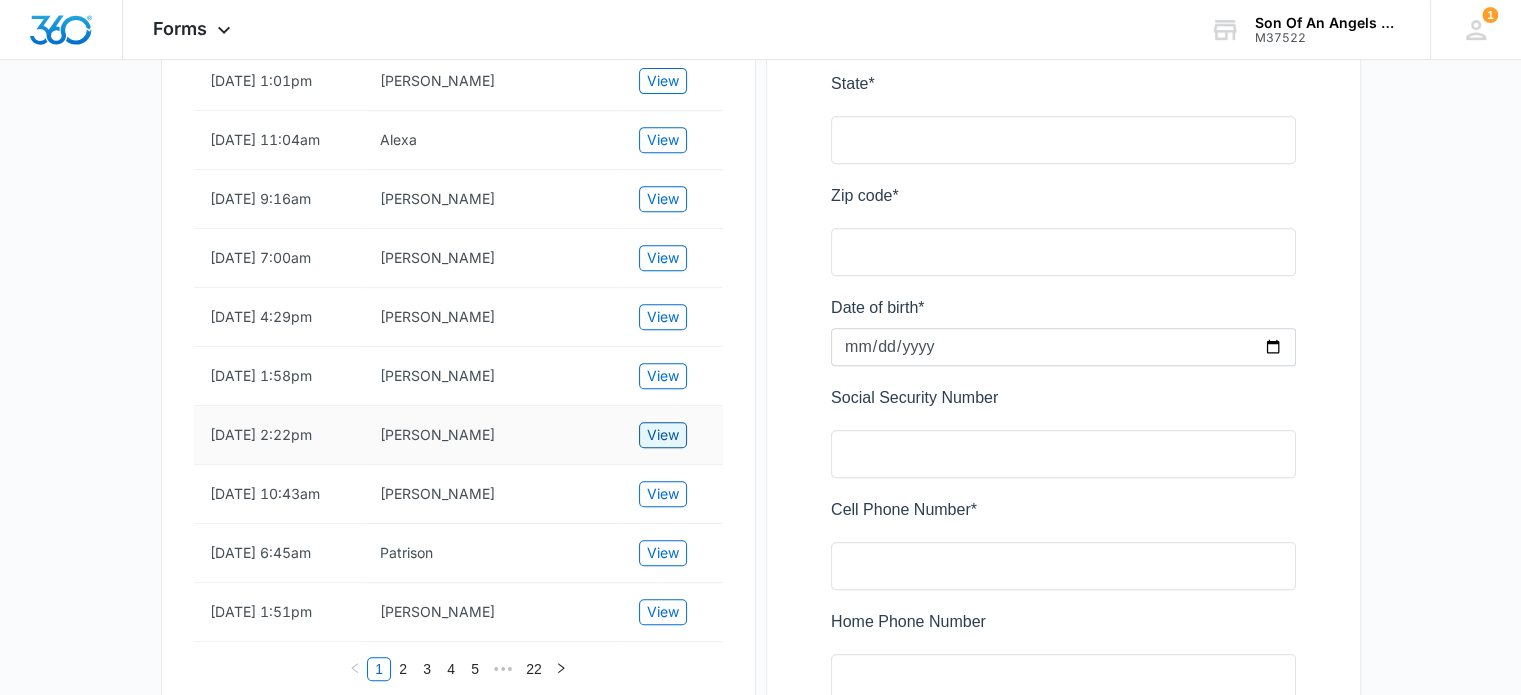 scroll, scrollTop: 900, scrollLeft: 0, axis: vertical 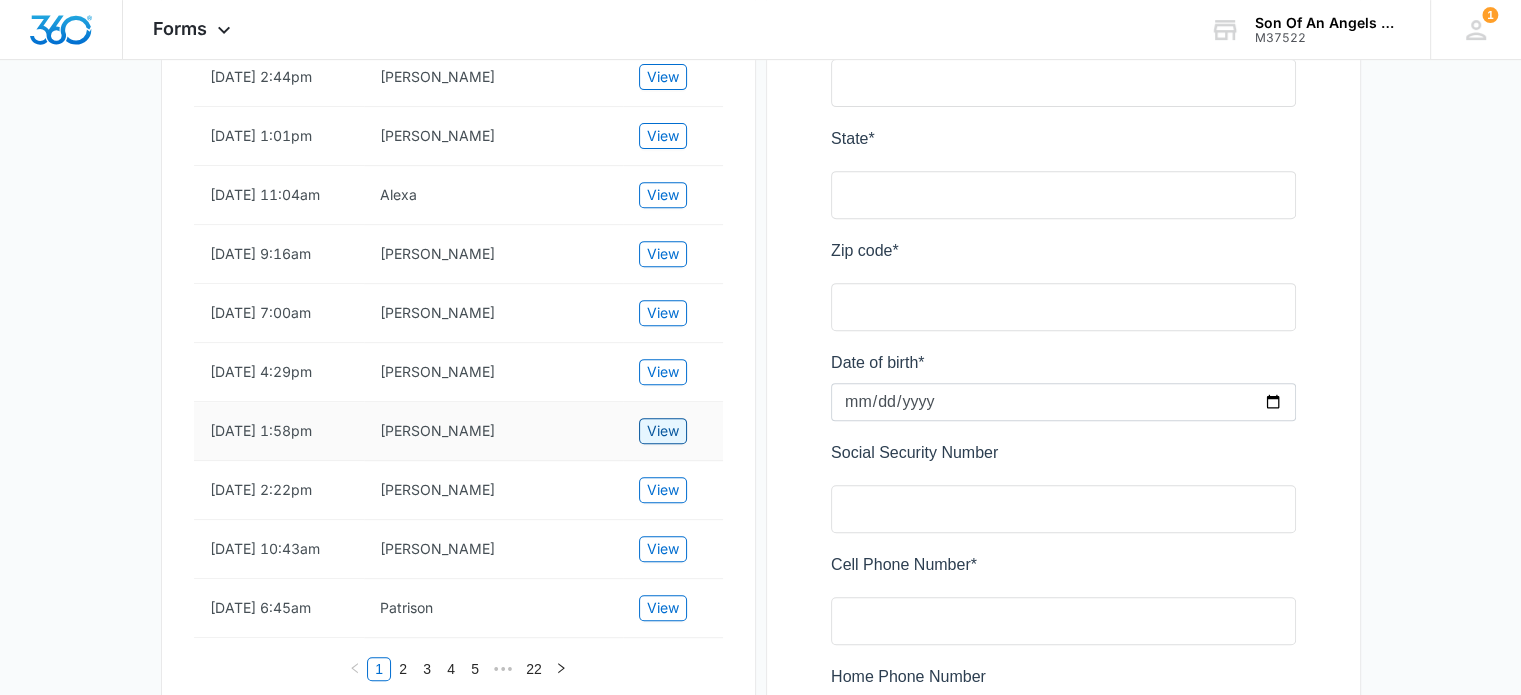 click on "View" at bounding box center [663, 431] 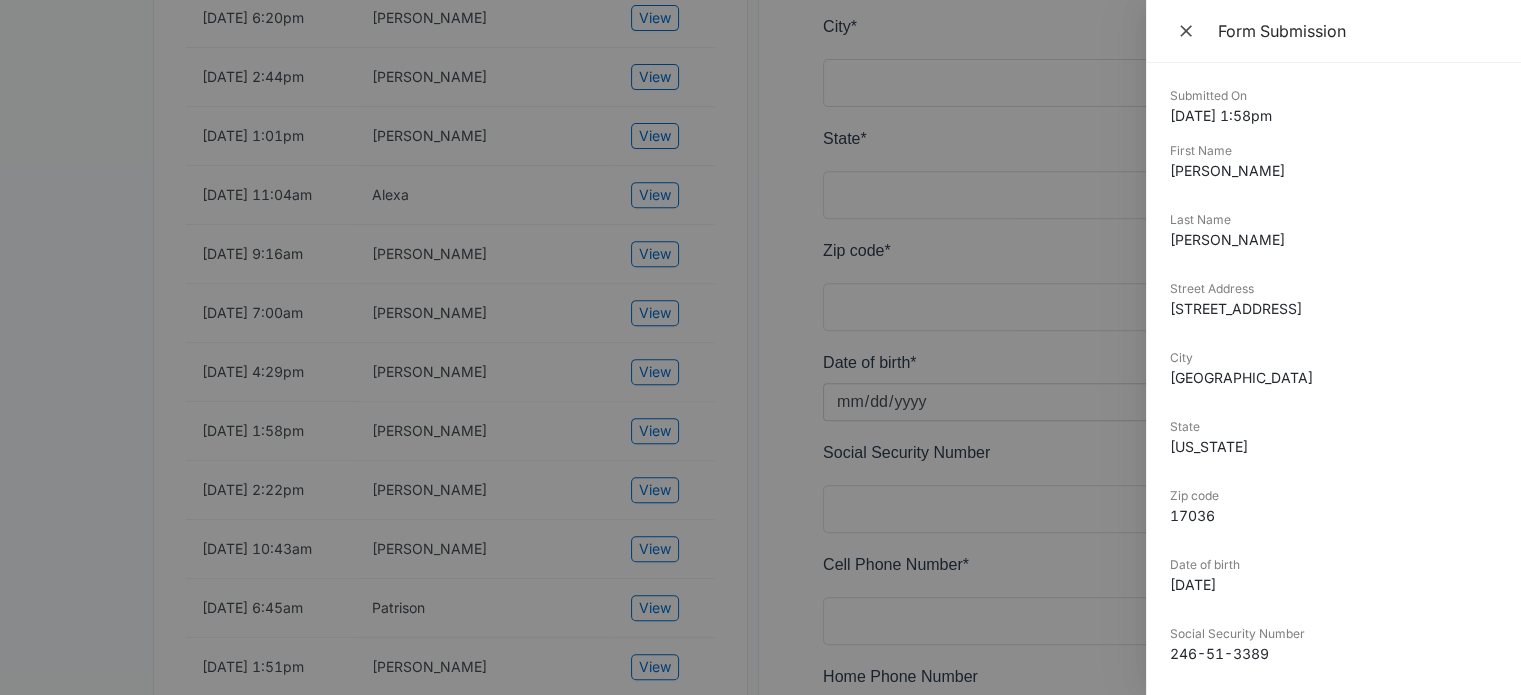 scroll, scrollTop: 100, scrollLeft: 0, axis: vertical 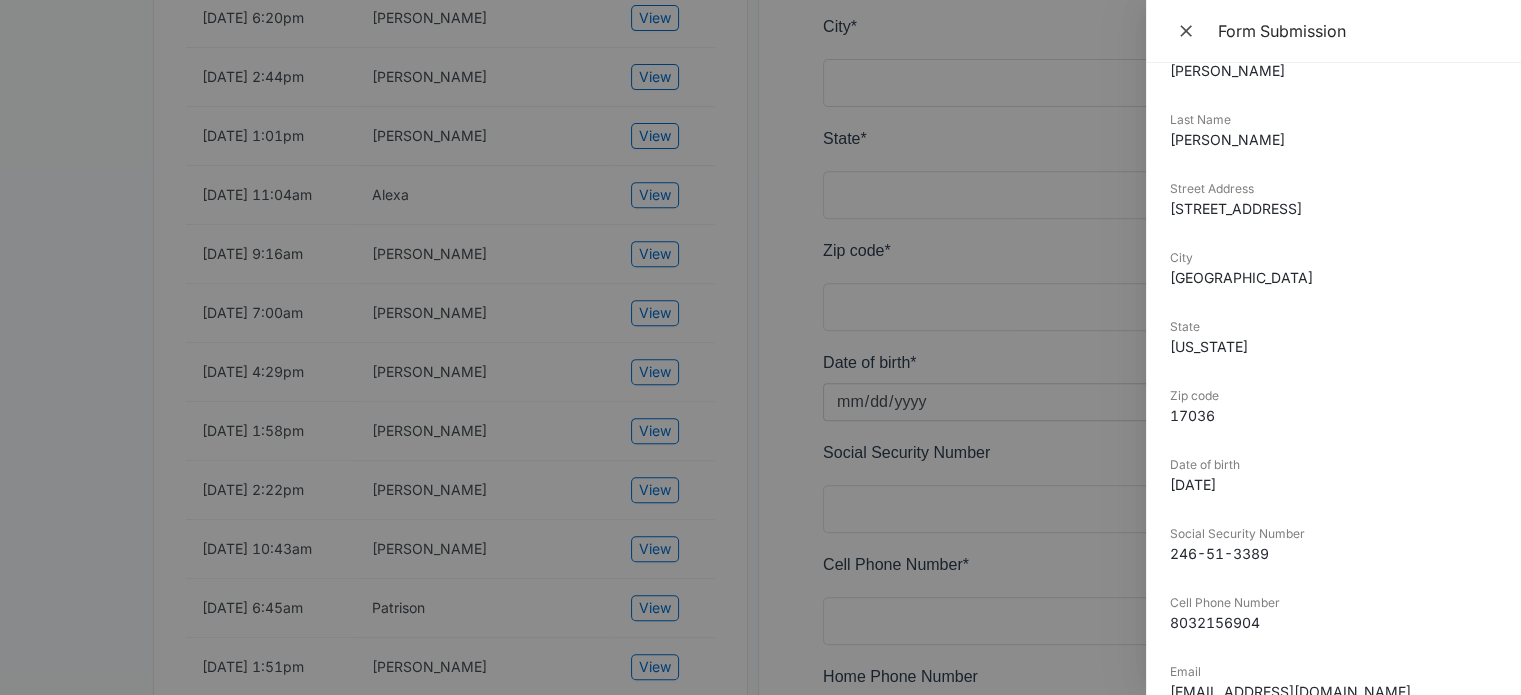 click on "[STREET_ADDRESS]" at bounding box center (1333, 208) 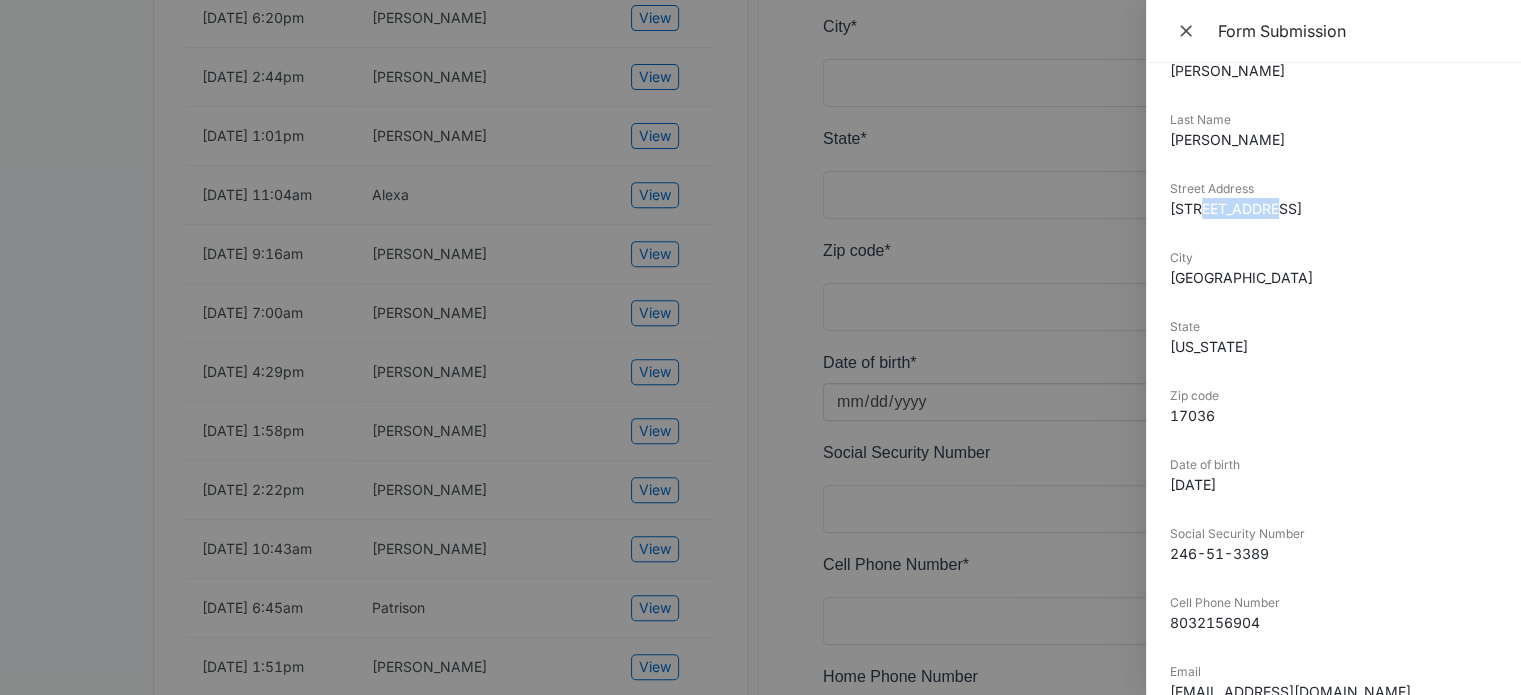 click on "[STREET_ADDRESS]" at bounding box center [1333, 208] 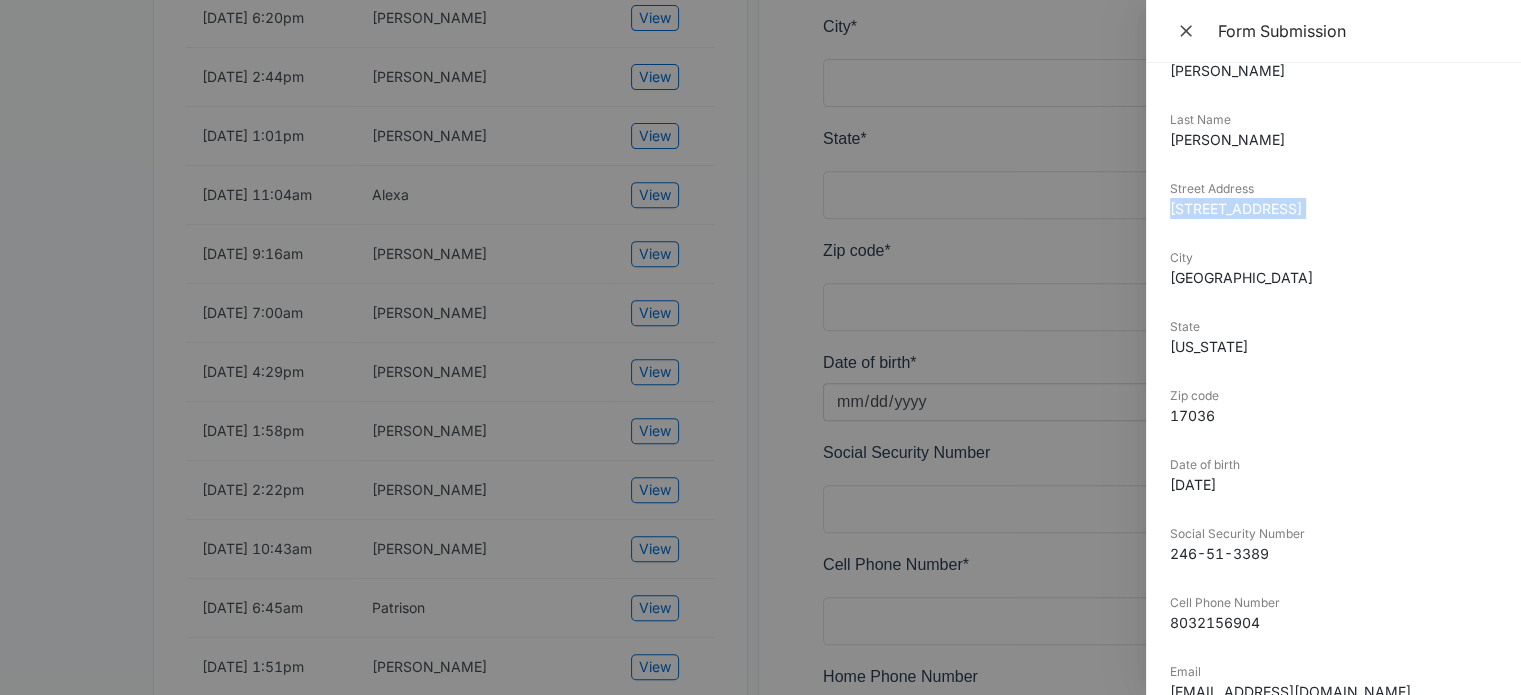 click on "[STREET_ADDRESS]" at bounding box center (1333, 208) 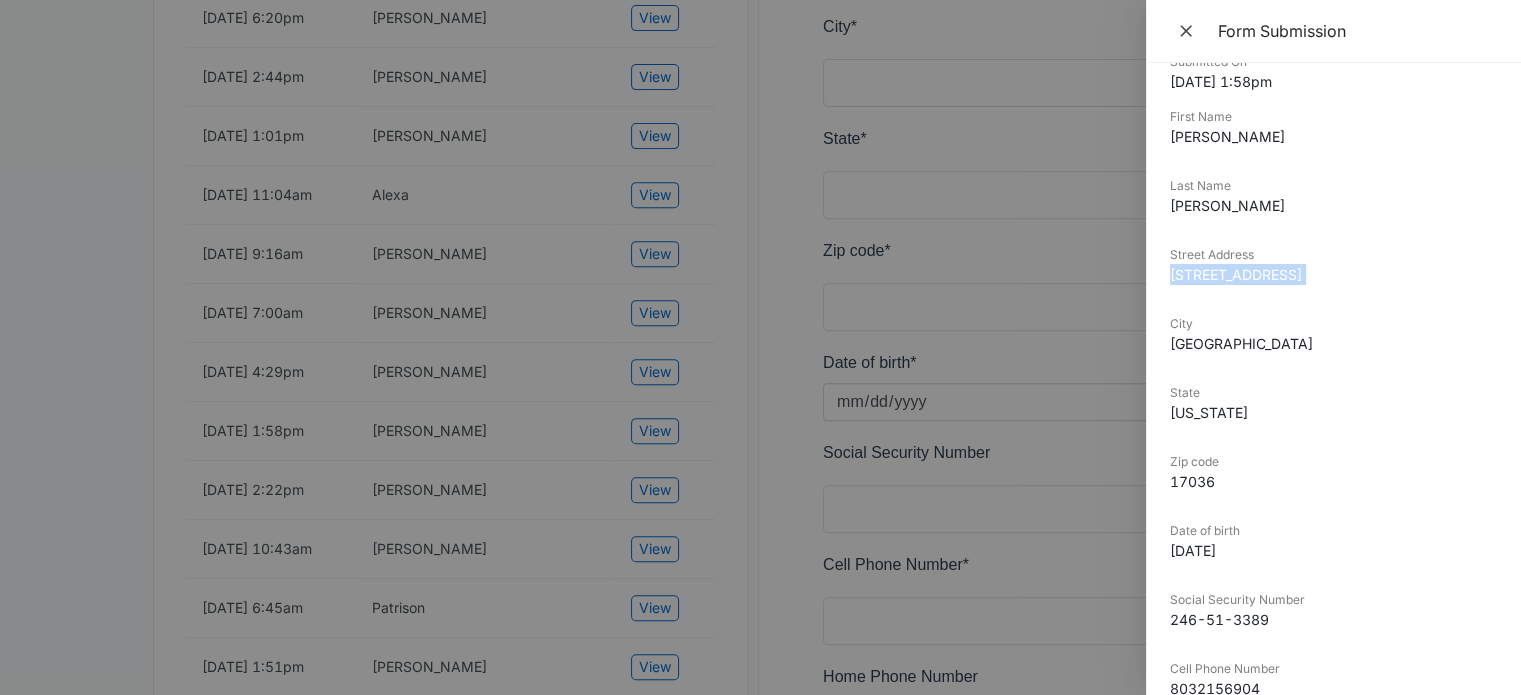 scroll, scrollTop: 0, scrollLeft: 0, axis: both 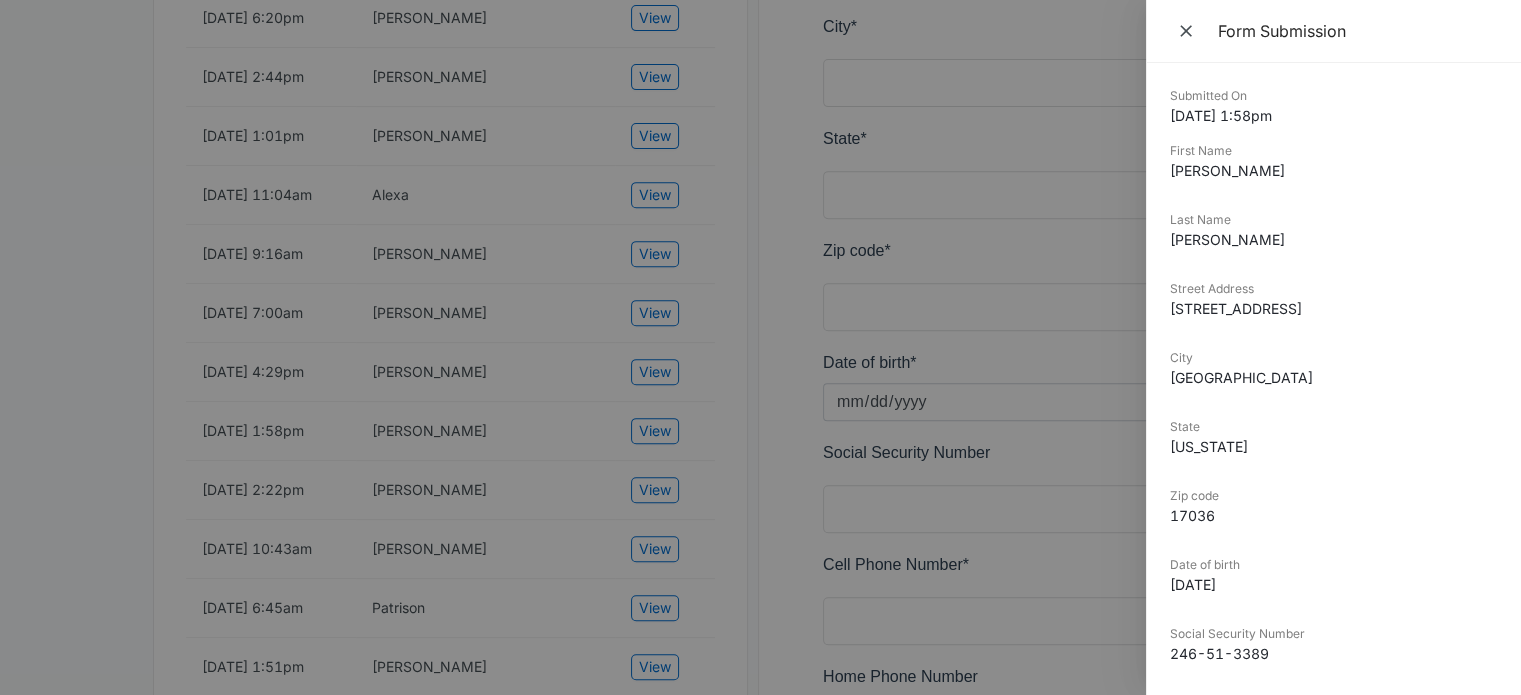 click at bounding box center [760, 347] 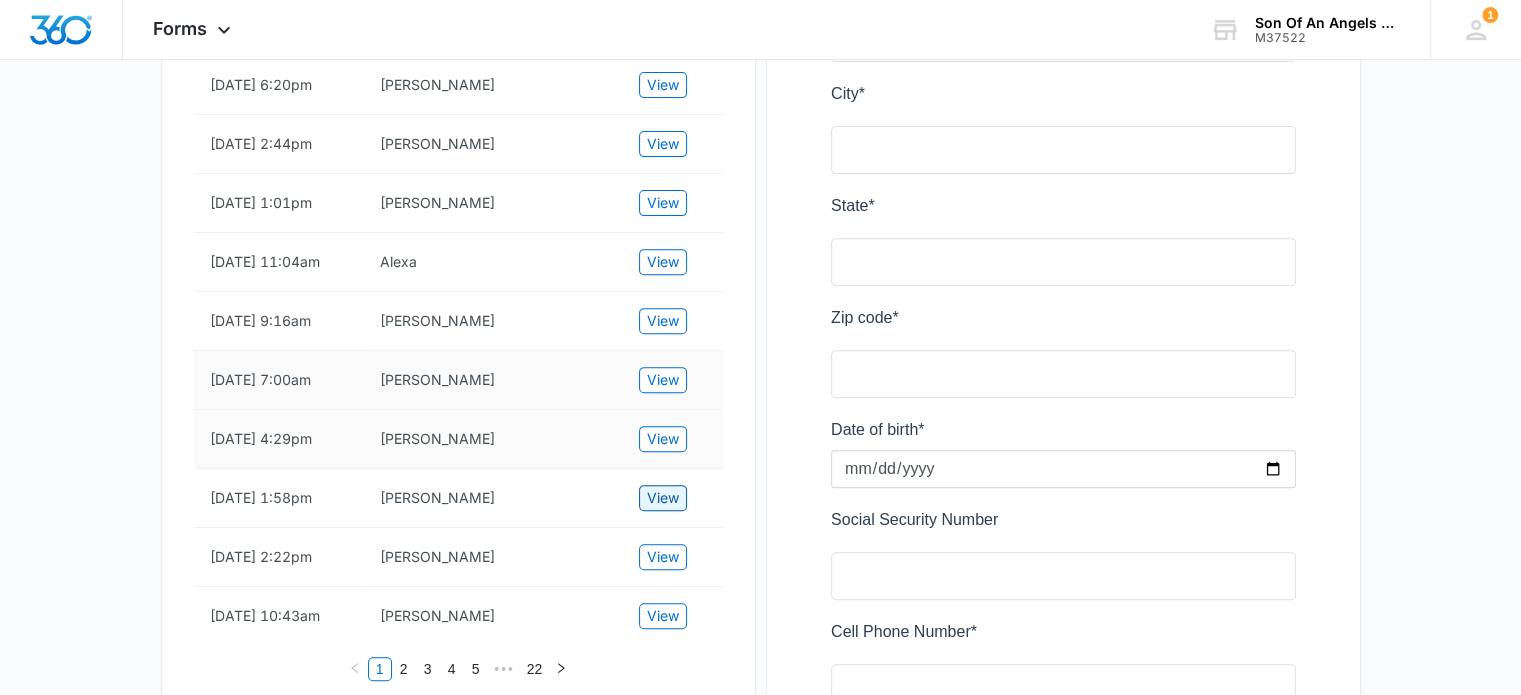 scroll, scrollTop: 600, scrollLeft: 0, axis: vertical 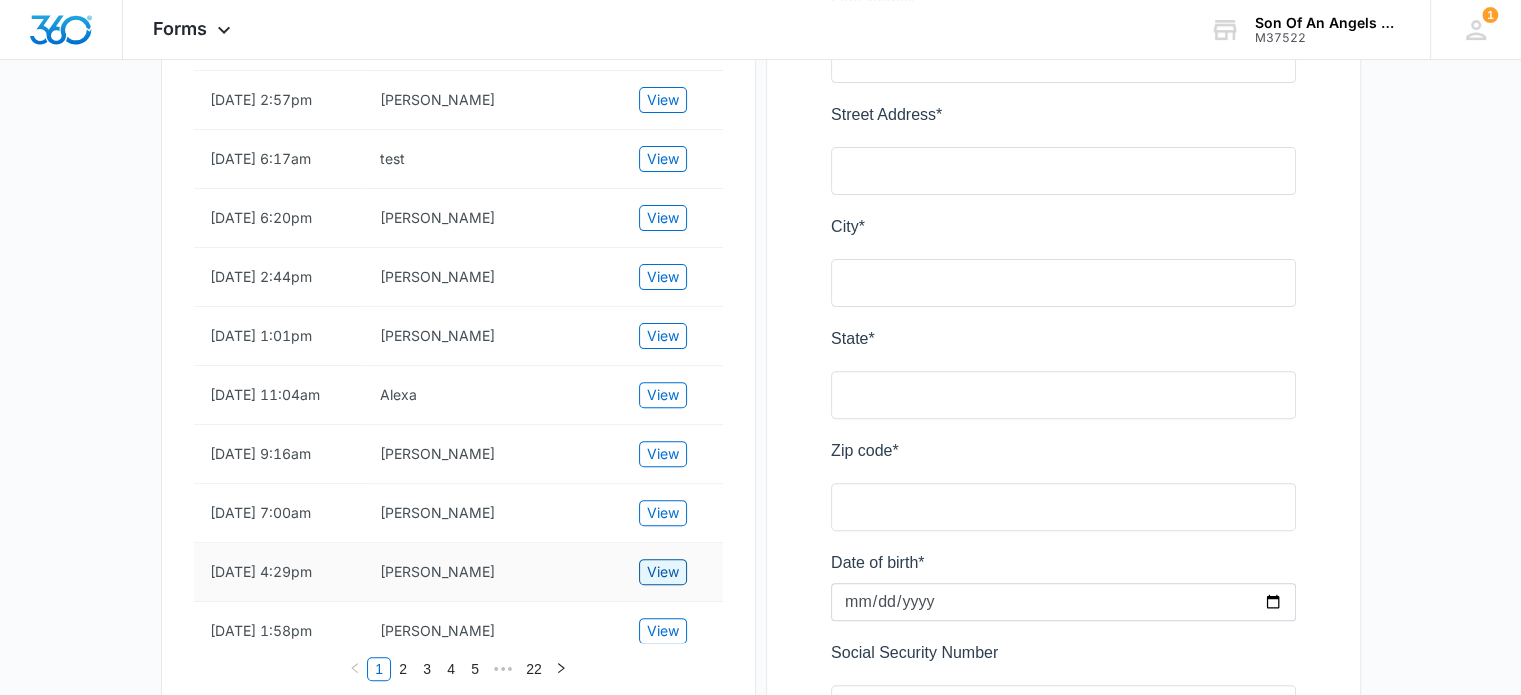 click on "View" at bounding box center [663, 572] 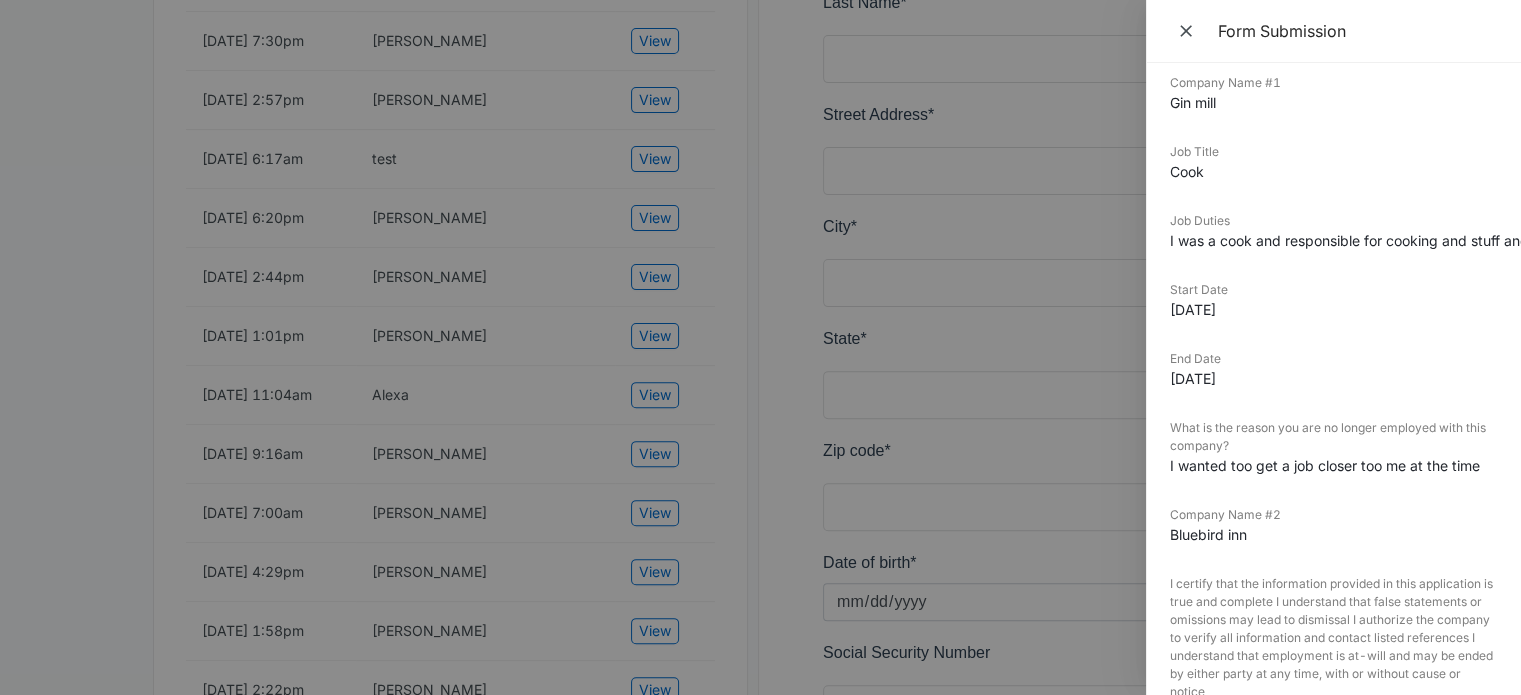 scroll, scrollTop: 1888, scrollLeft: 0, axis: vertical 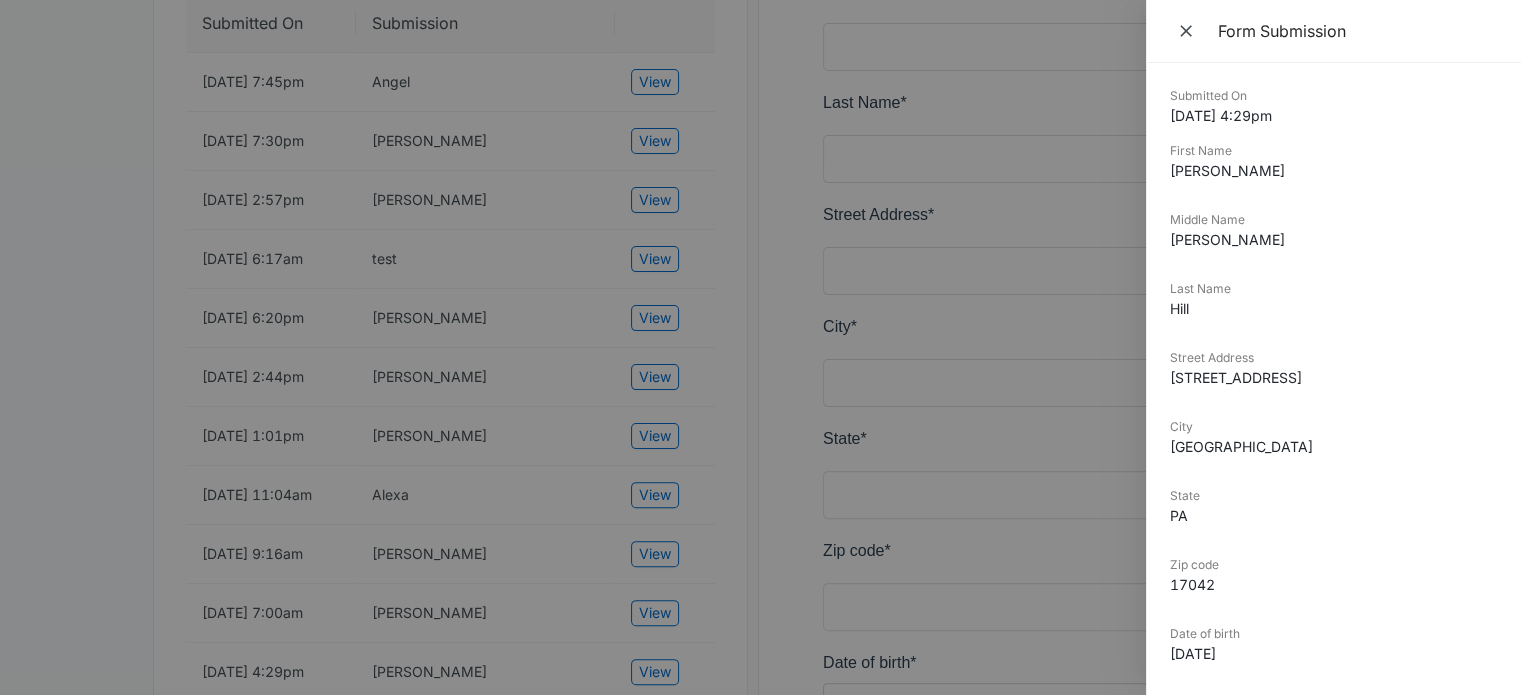 click at bounding box center (760, 347) 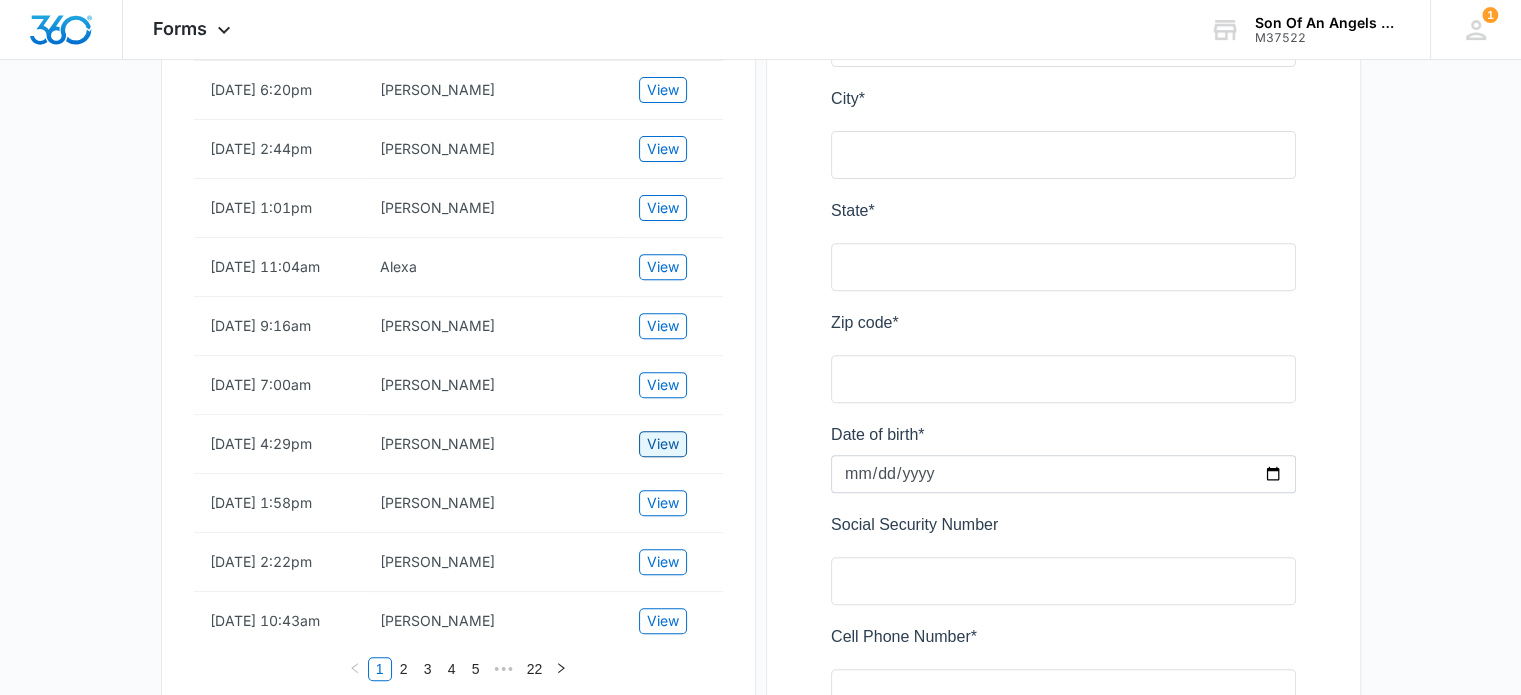 scroll, scrollTop: 800, scrollLeft: 0, axis: vertical 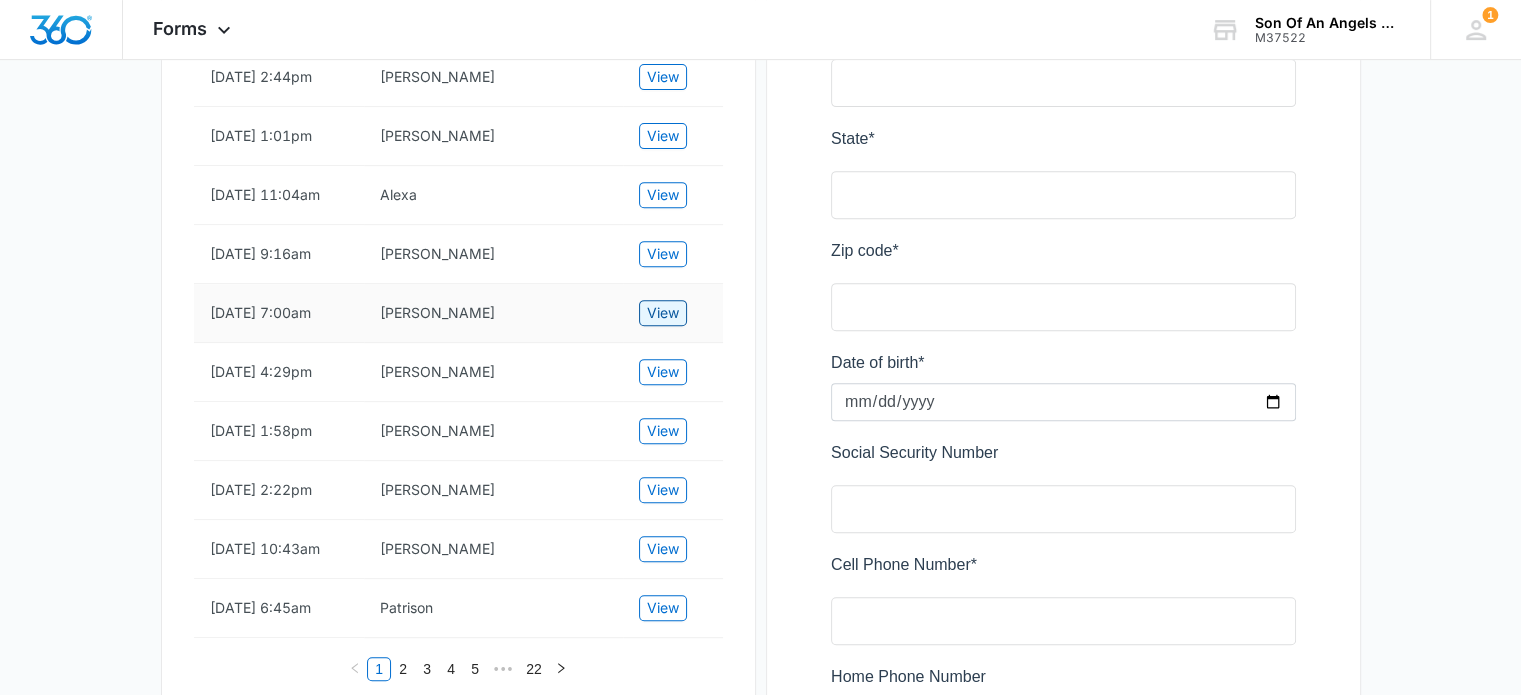 click on "View" at bounding box center (663, 313) 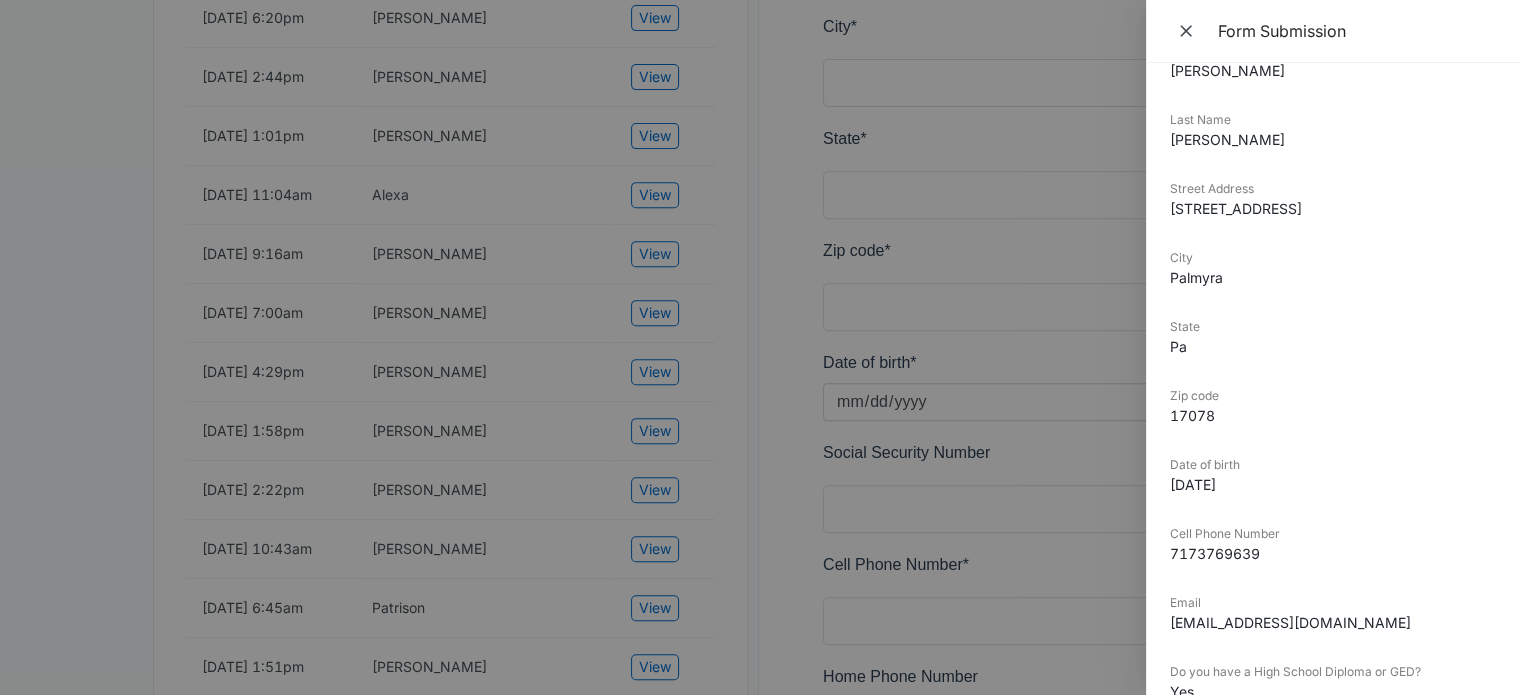 scroll, scrollTop: 200, scrollLeft: 0, axis: vertical 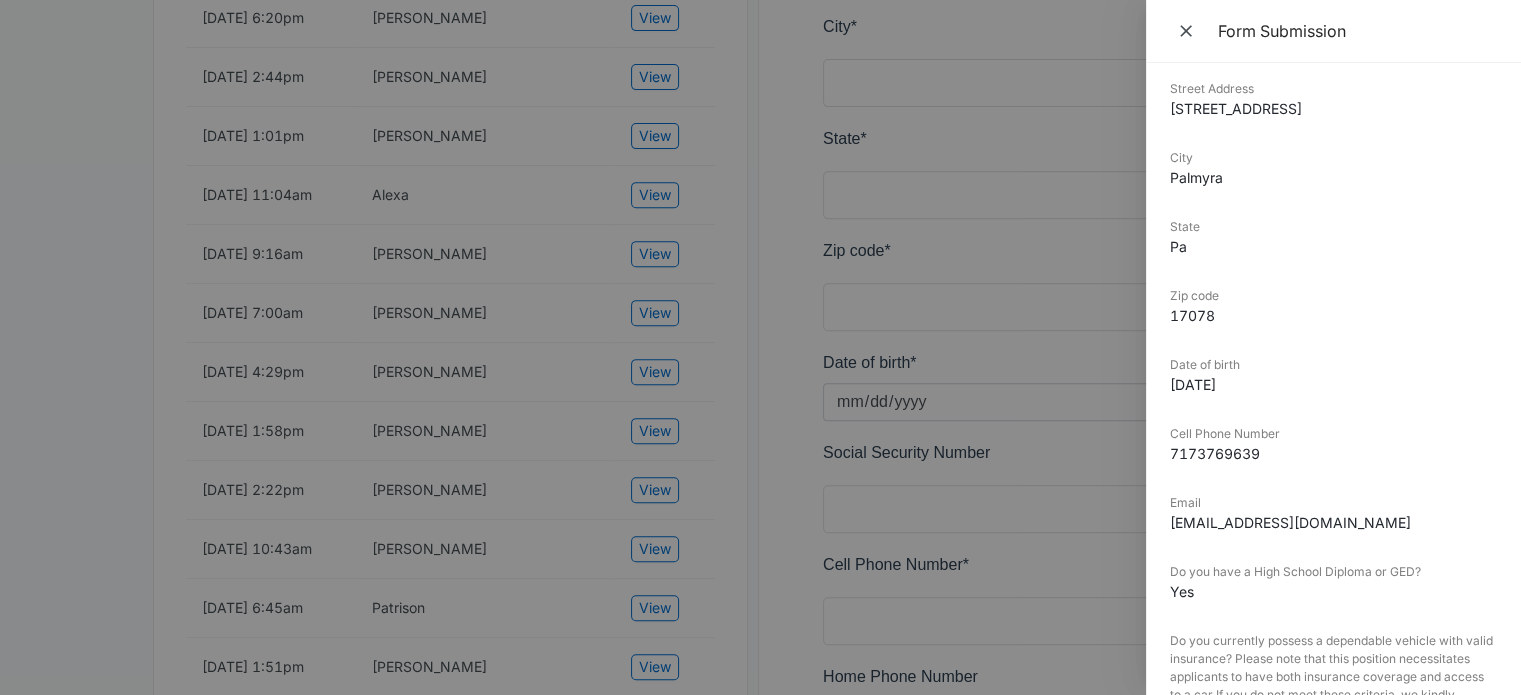 click on "[EMAIL_ADDRESS][DOMAIN_NAME]" at bounding box center [1333, 522] 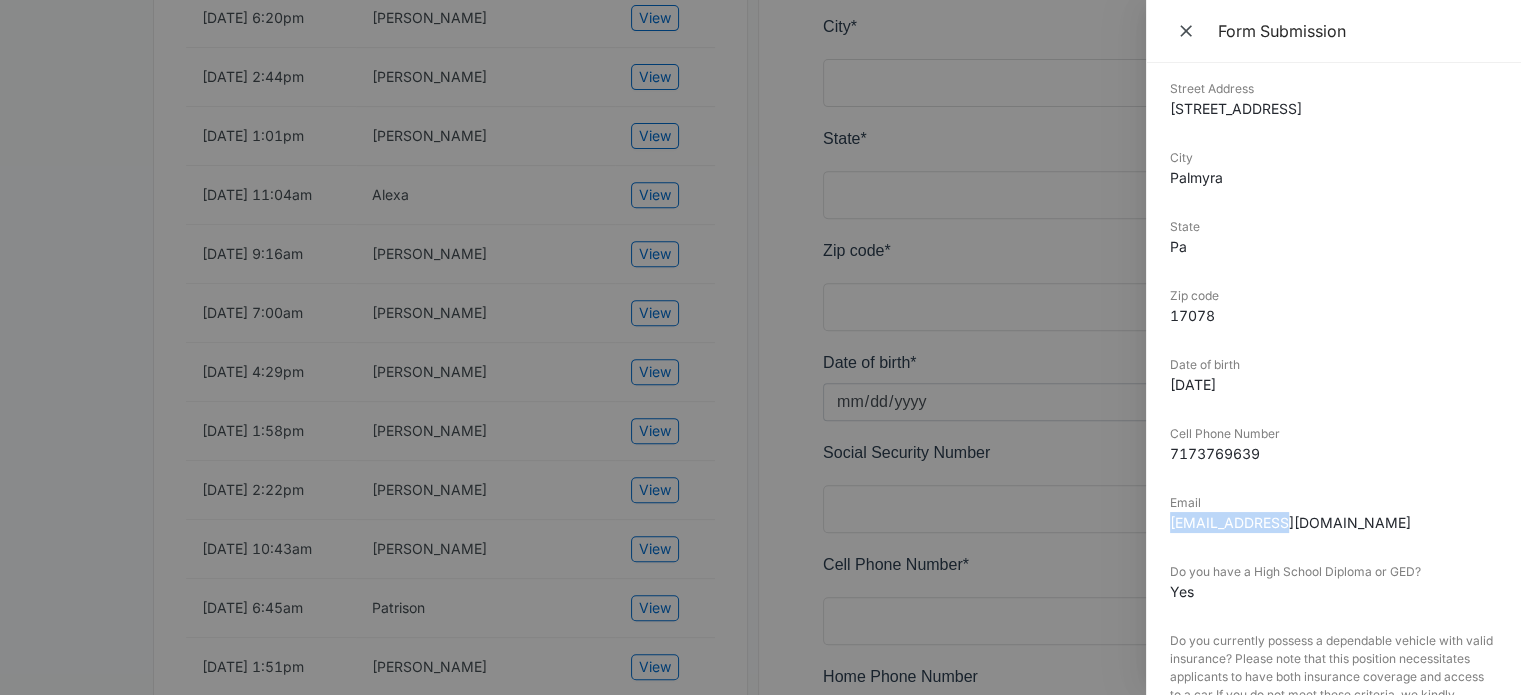 click on "[EMAIL_ADDRESS][DOMAIN_NAME]" at bounding box center [1333, 522] 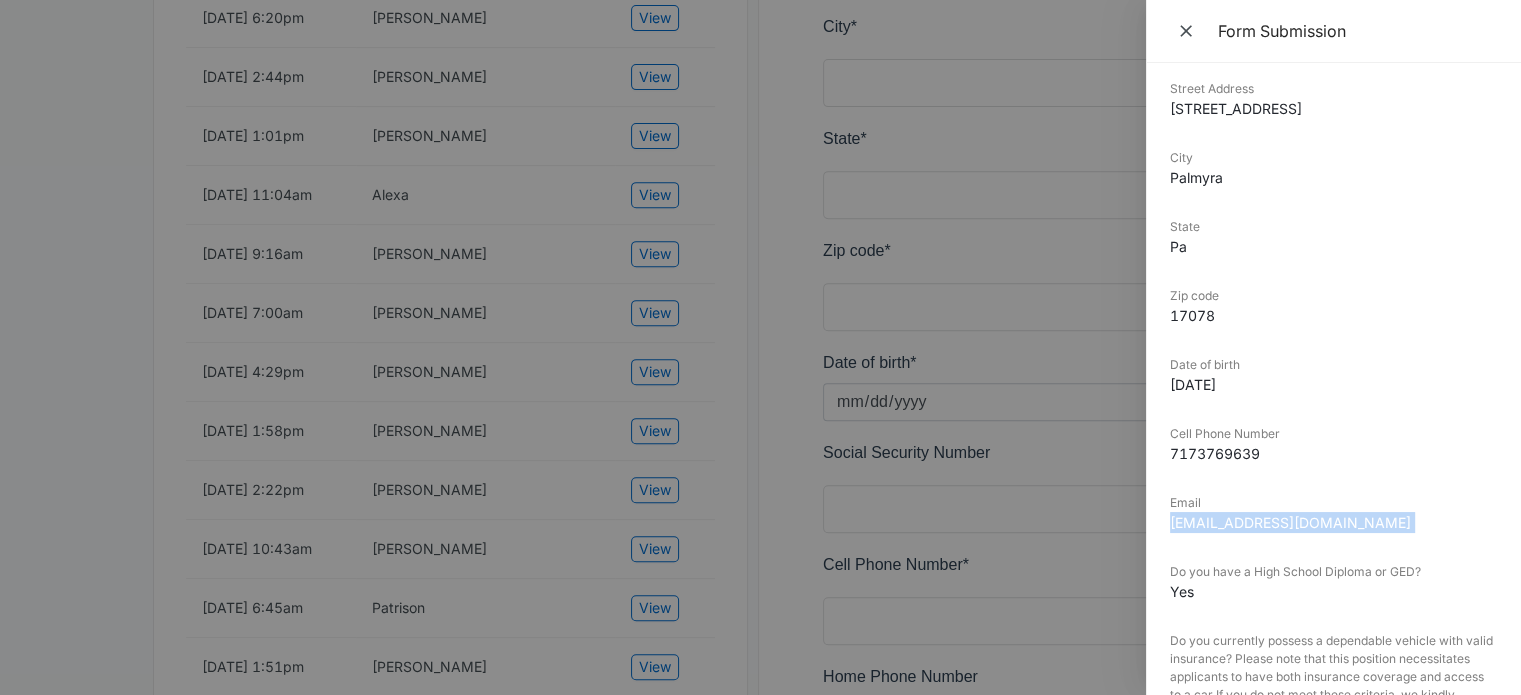 click on "[EMAIL_ADDRESS][DOMAIN_NAME]" at bounding box center [1333, 522] 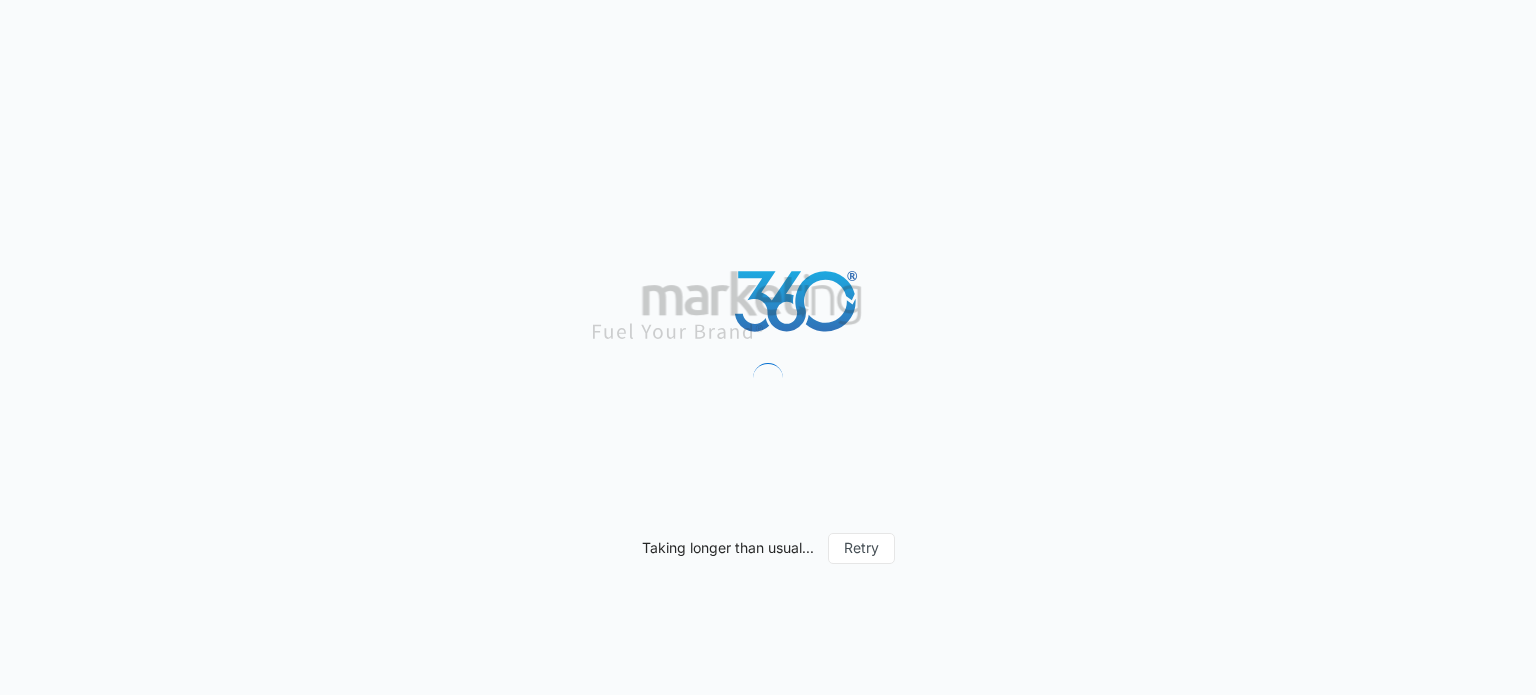 scroll, scrollTop: 0, scrollLeft: 0, axis: both 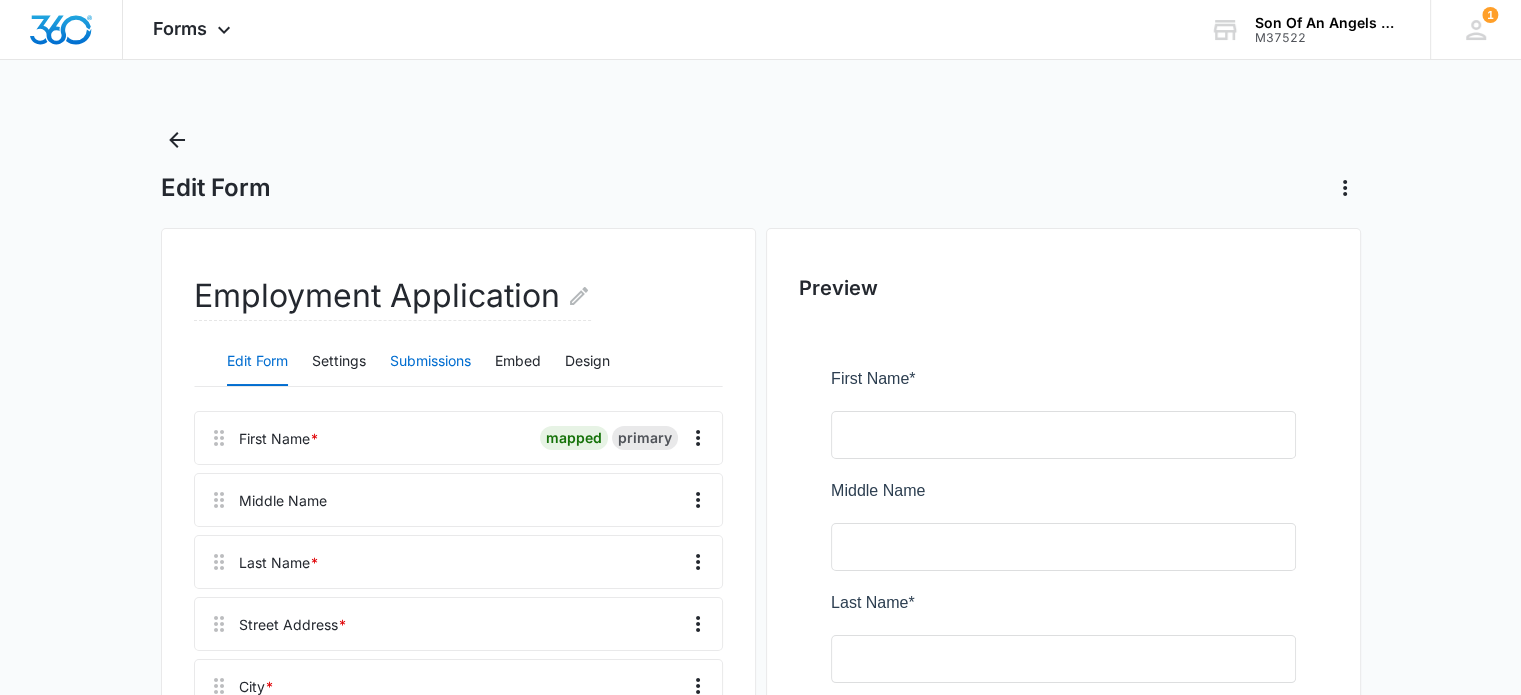 click on "Submissions" at bounding box center (430, 362) 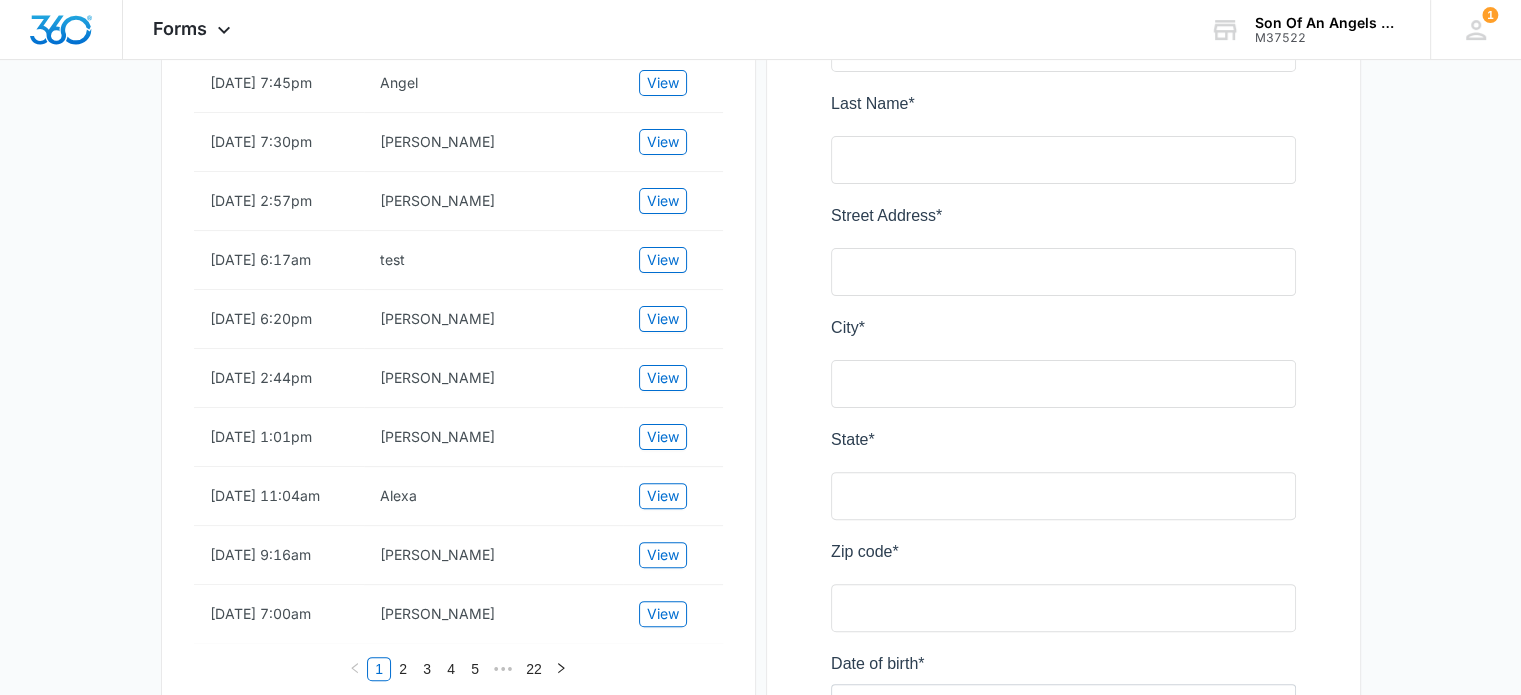 scroll, scrollTop: 500, scrollLeft: 0, axis: vertical 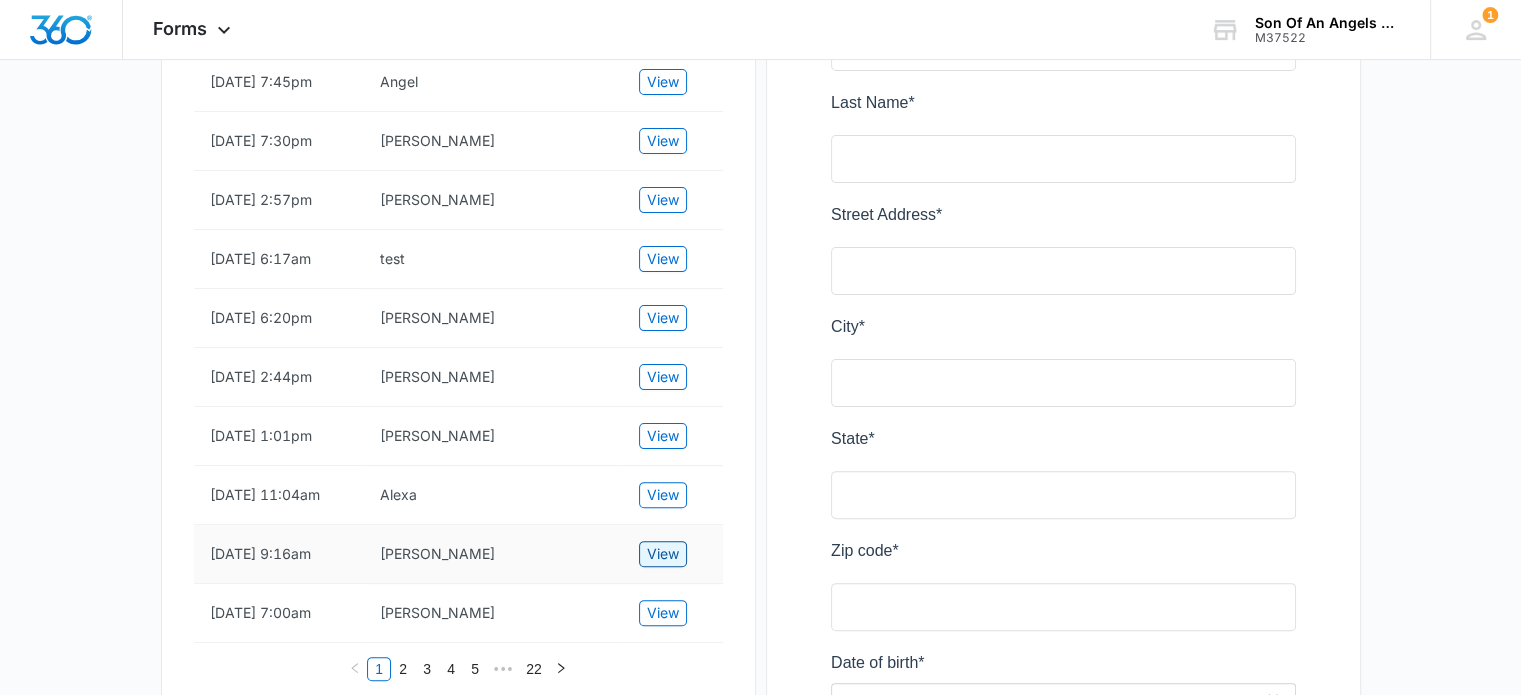 click on "View" at bounding box center (663, 554) 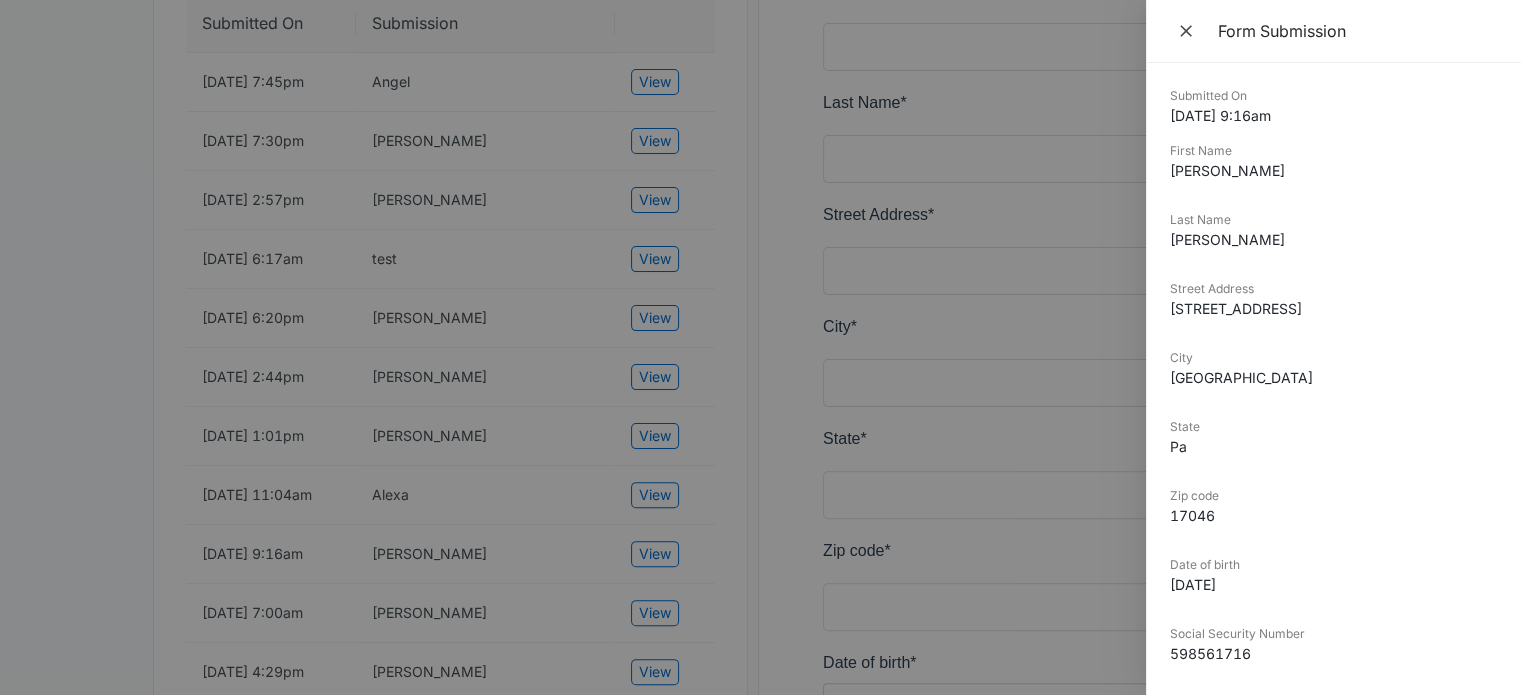 click at bounding box center [760, 347] 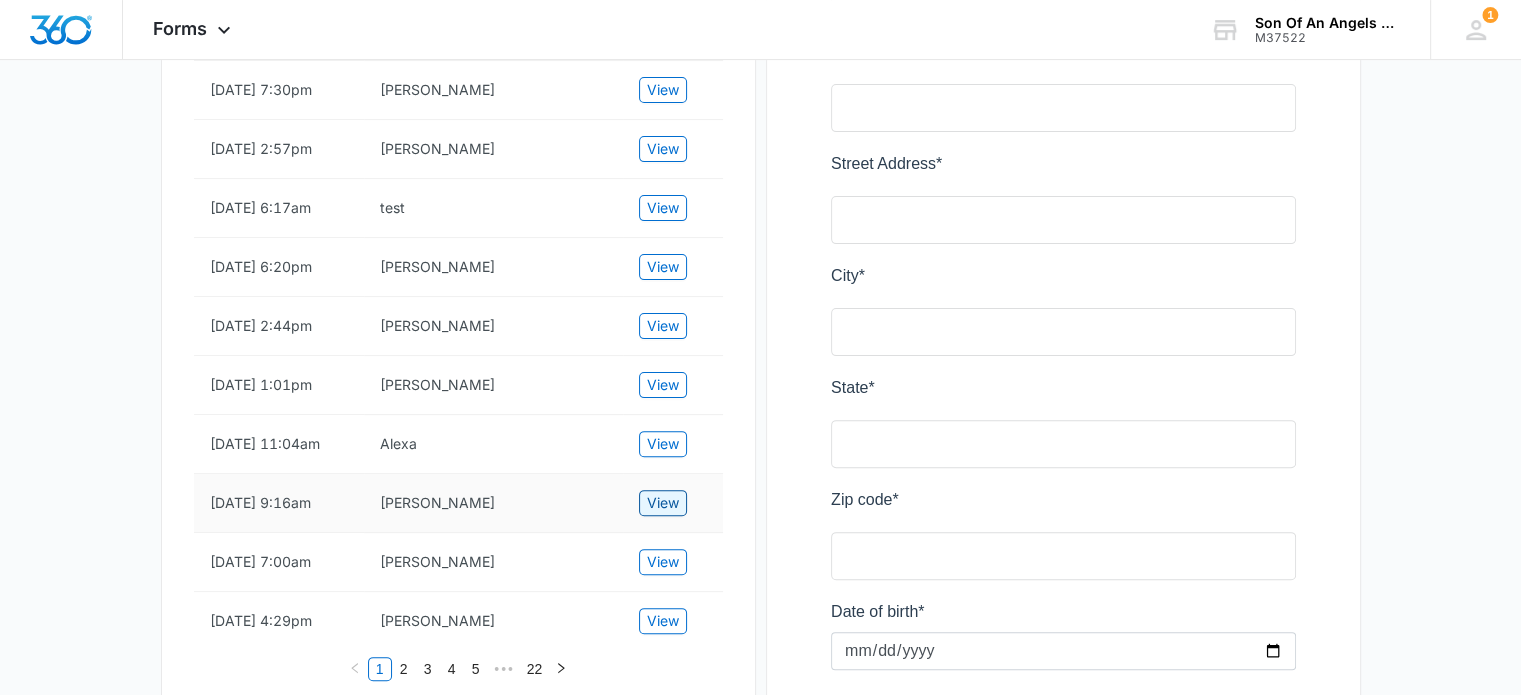 scroll, scrollTop: 600, scrollLeft: 0, axis: vertical 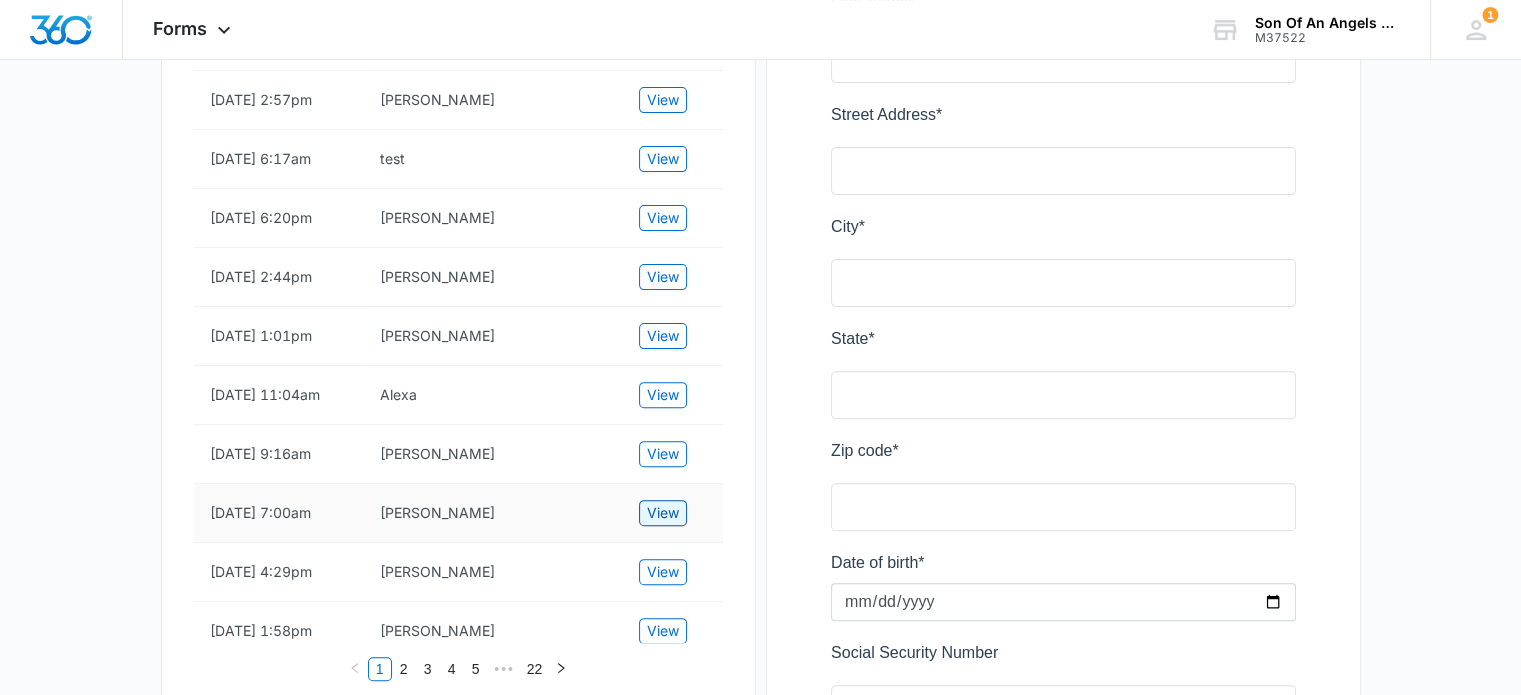 click on "View" at bounding box center (663, 513) 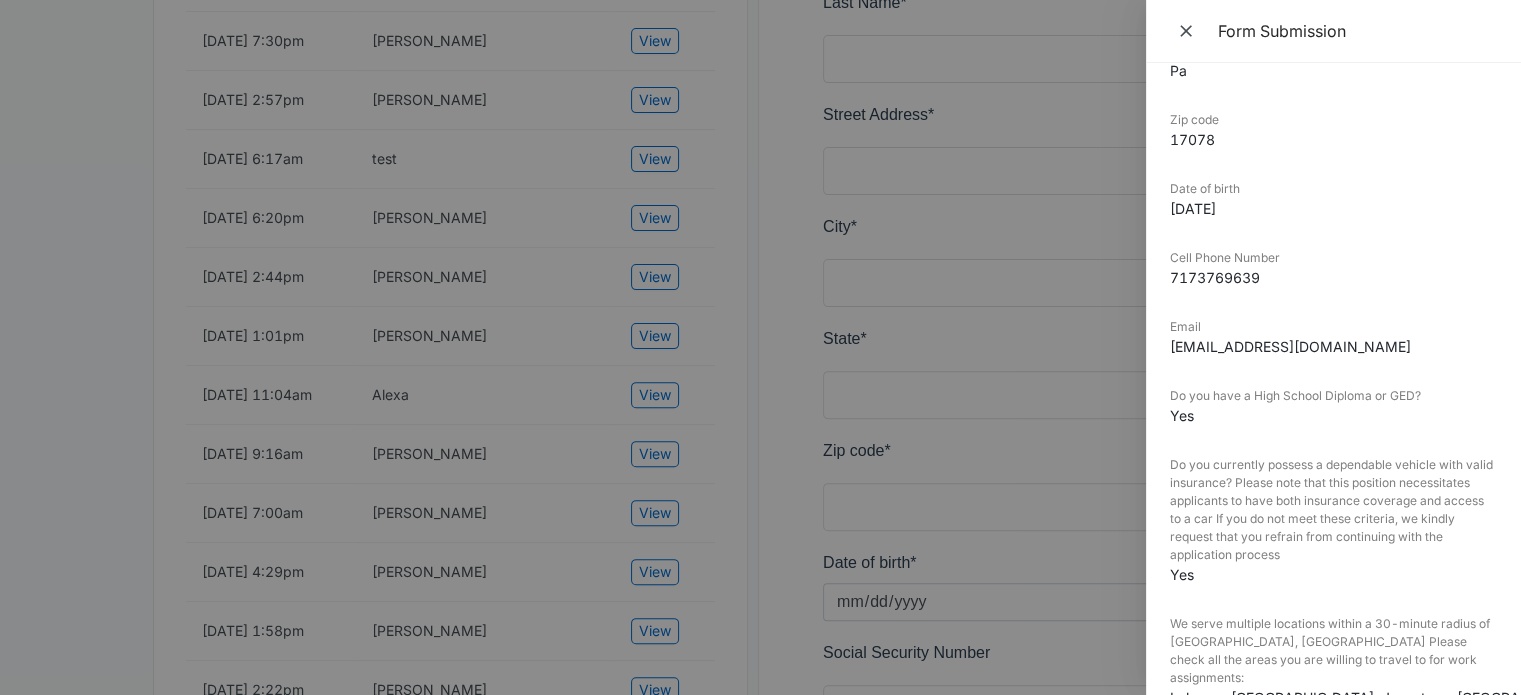 scroll, scrollTop: 400, scrollLeft: 0, axis: vertical 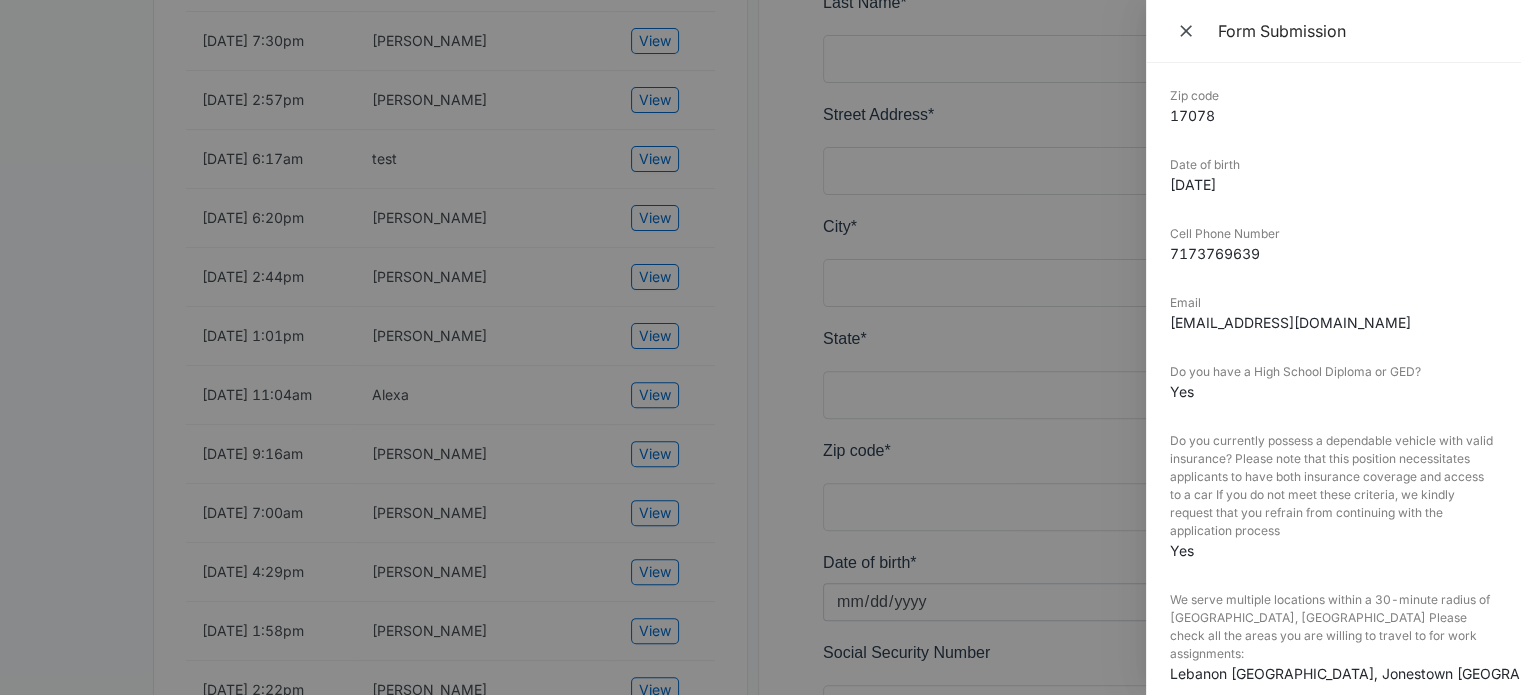 click at bounding box center [760, 347] 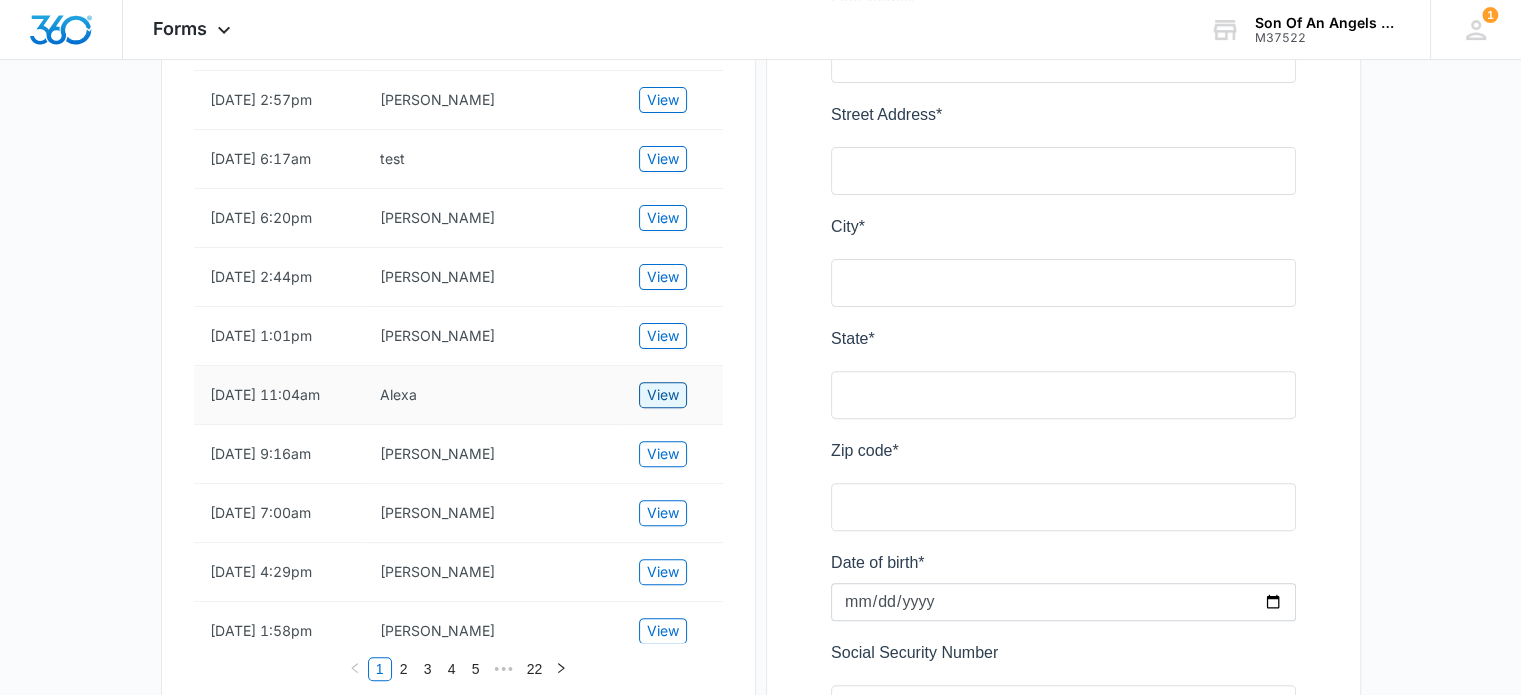 click on "View" at bounding box center (663, 395) 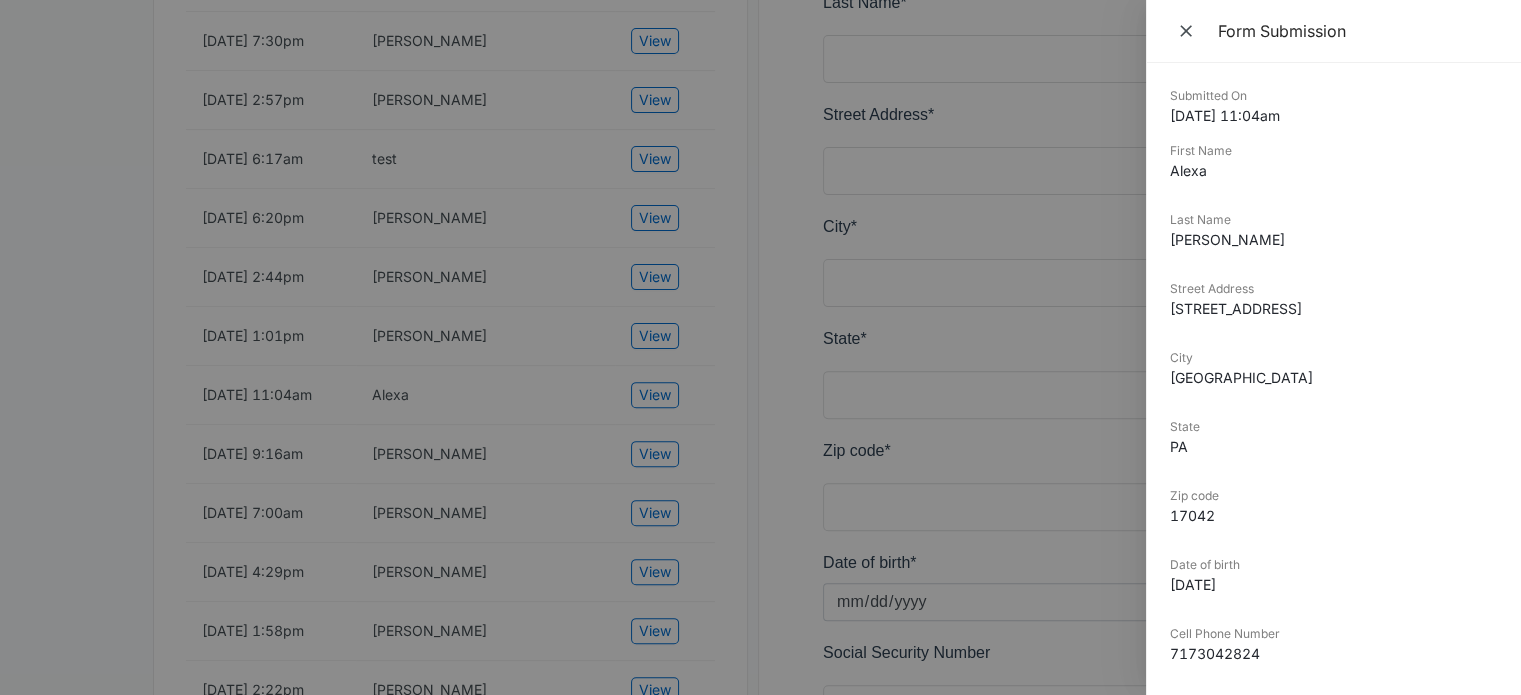 scroll, scrollTop: 0, scrollLeft: 0, axis: both 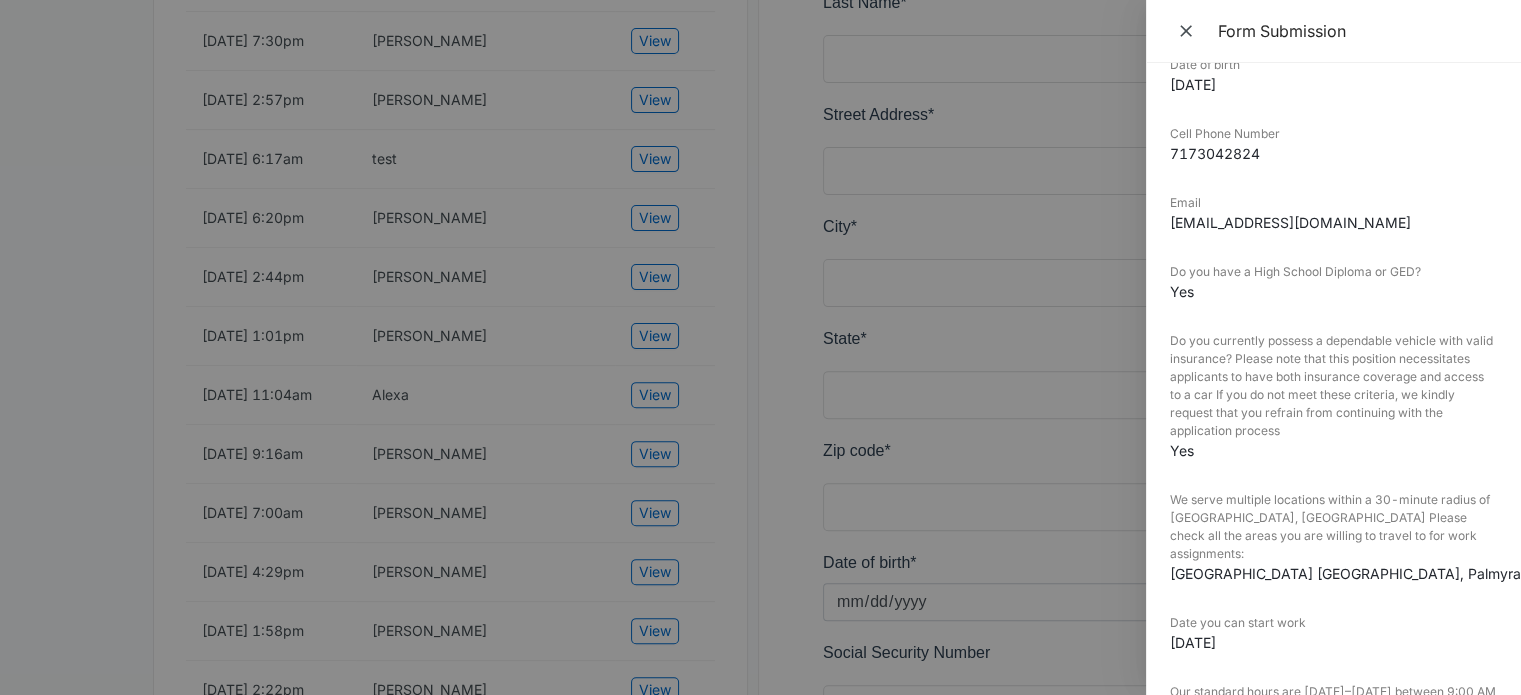 click on "ale005@lvc.edu" at bounding box center [1333, 222] 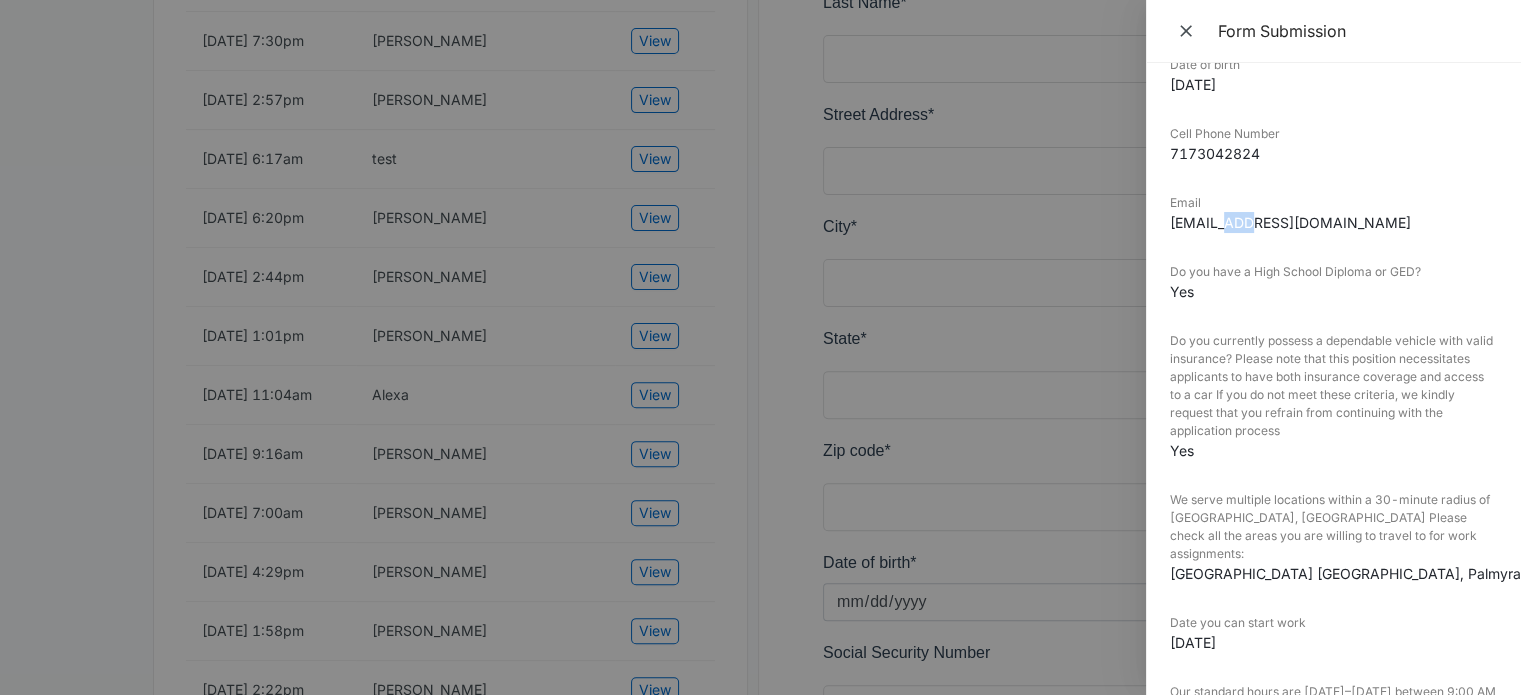 click on "ale005@lvc.edu" at bounding box center [1333, 222] 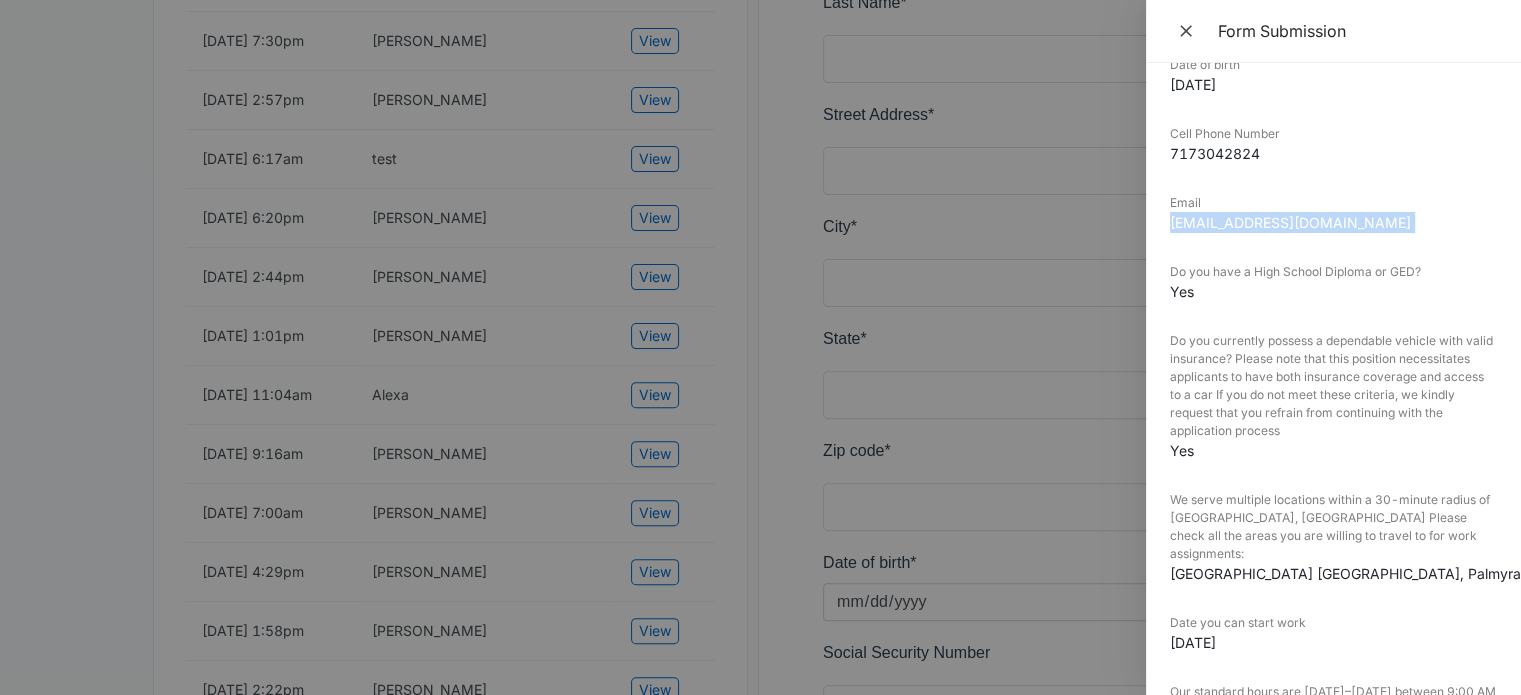 click on "ale005@lvc.edu" at bounding box center [1333, 222] 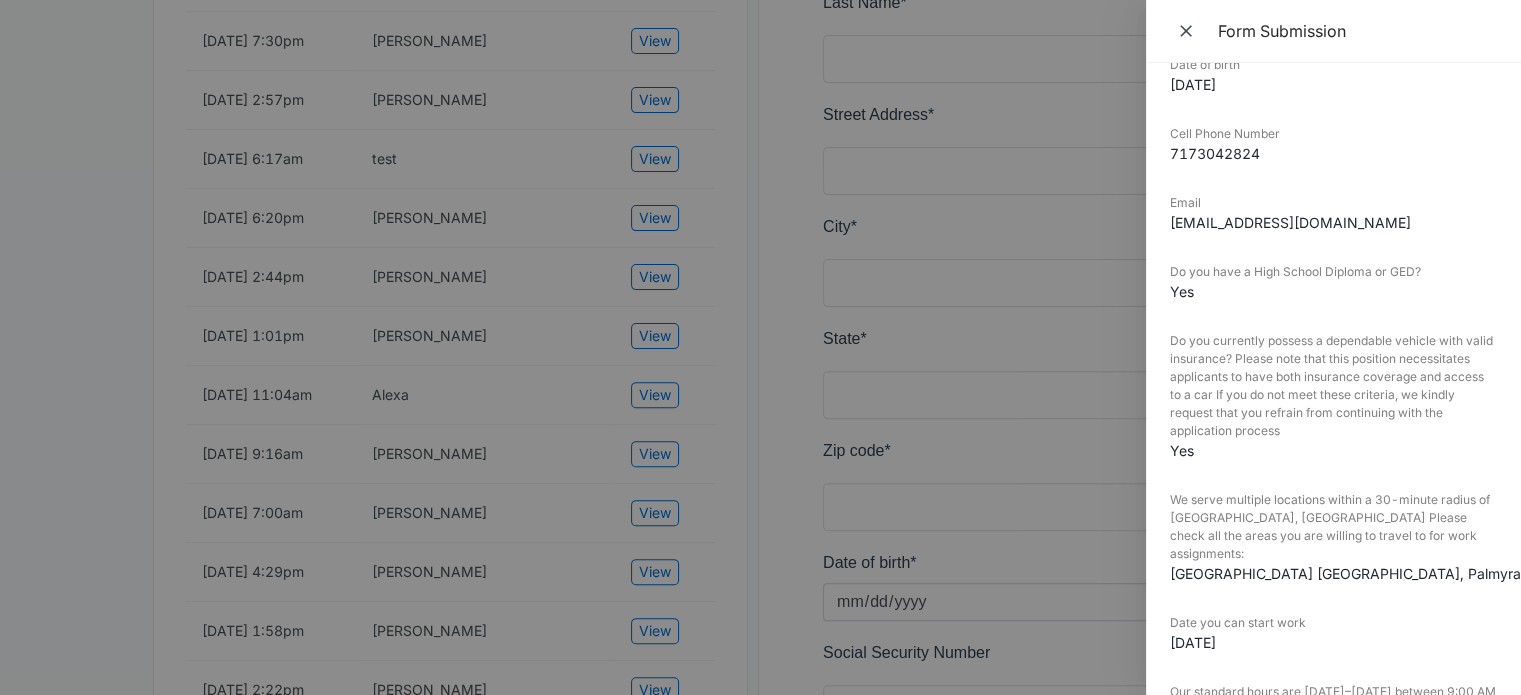 click at bounding box center [760, 347] 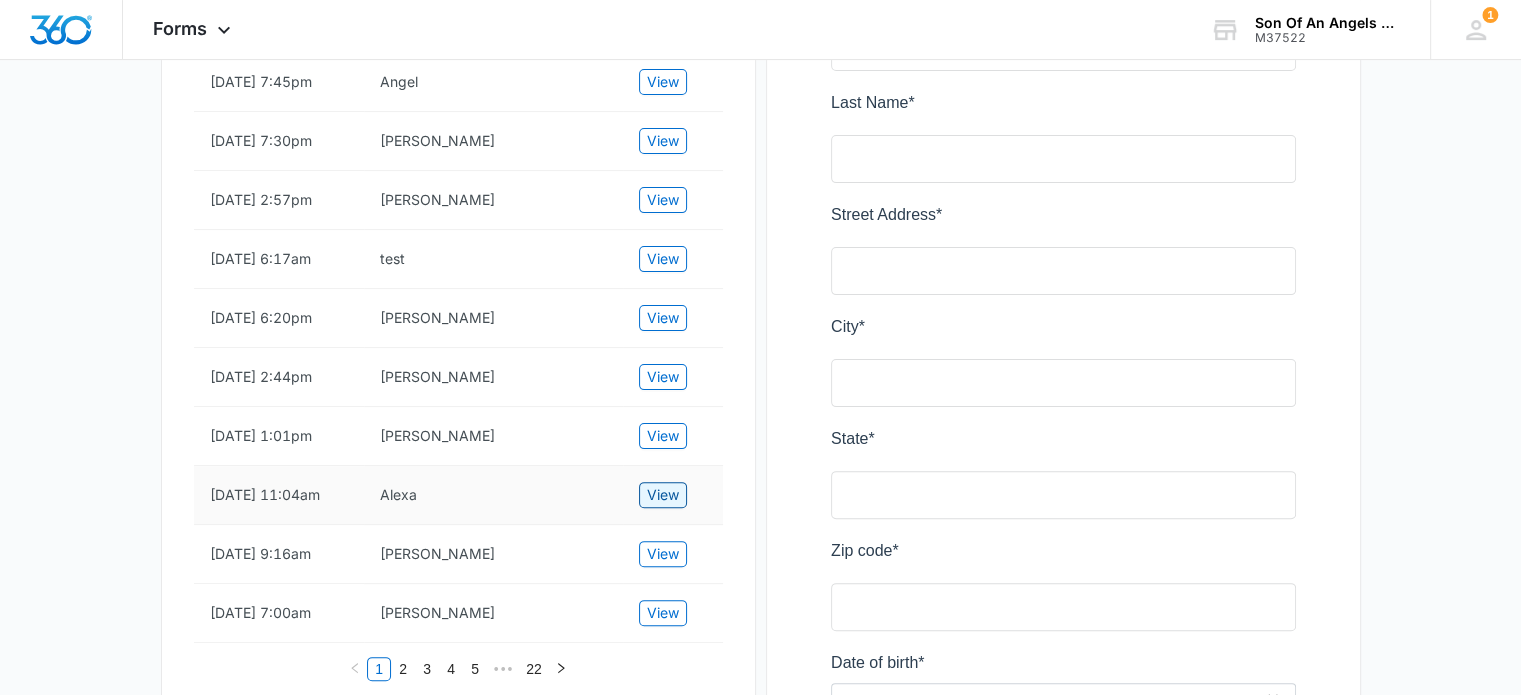 scroll, scrollTop: 600, scrollLeft: 0, axis: vertical 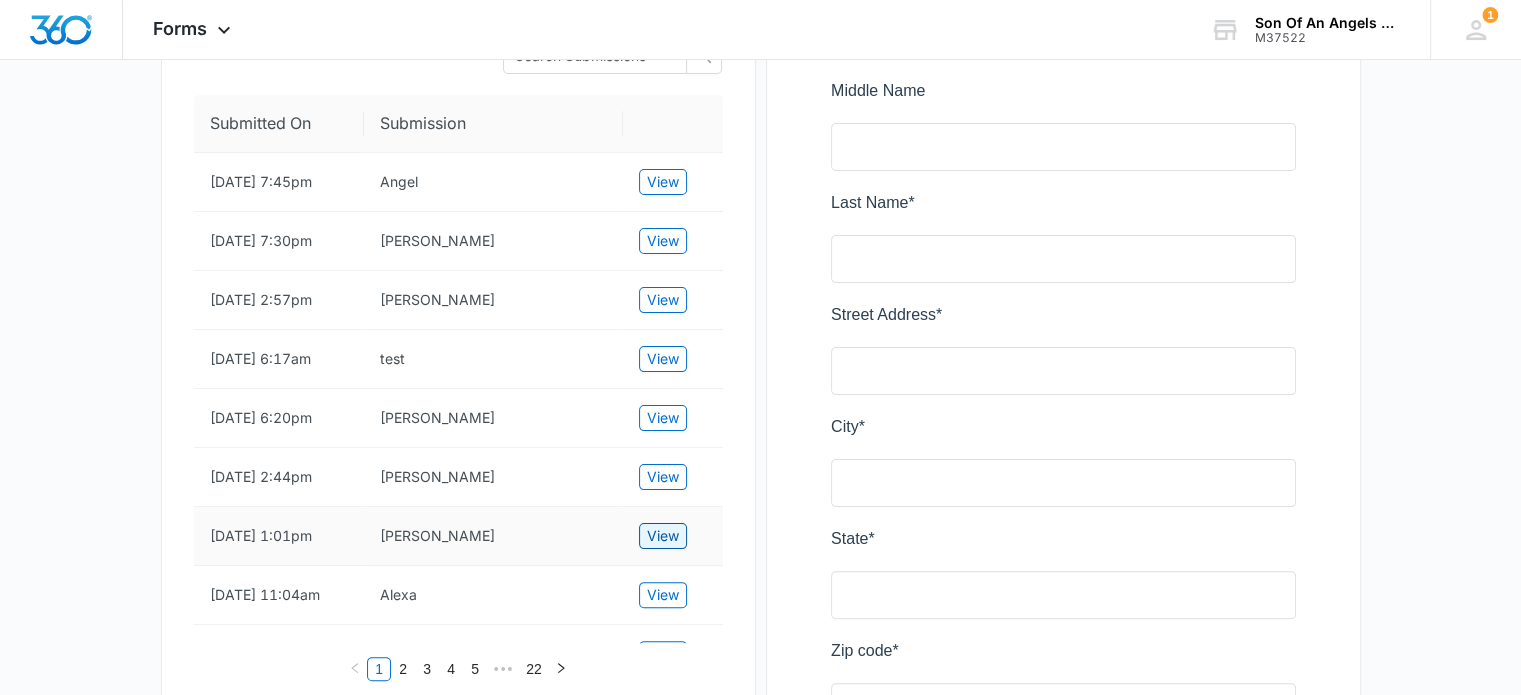 click on "View" at bounding box center [663, 536] 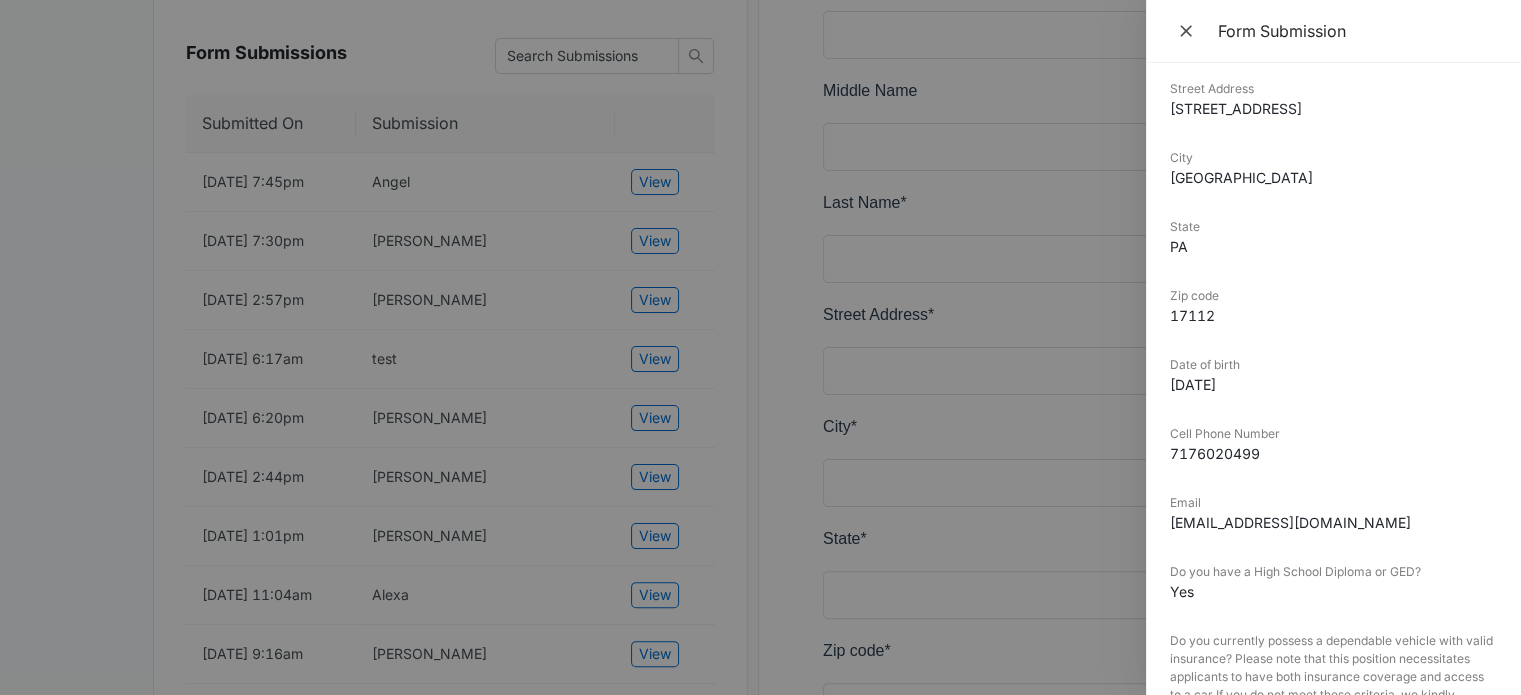 scroll, scrollTop: 100, scrollLeft: 0, axis: vertical 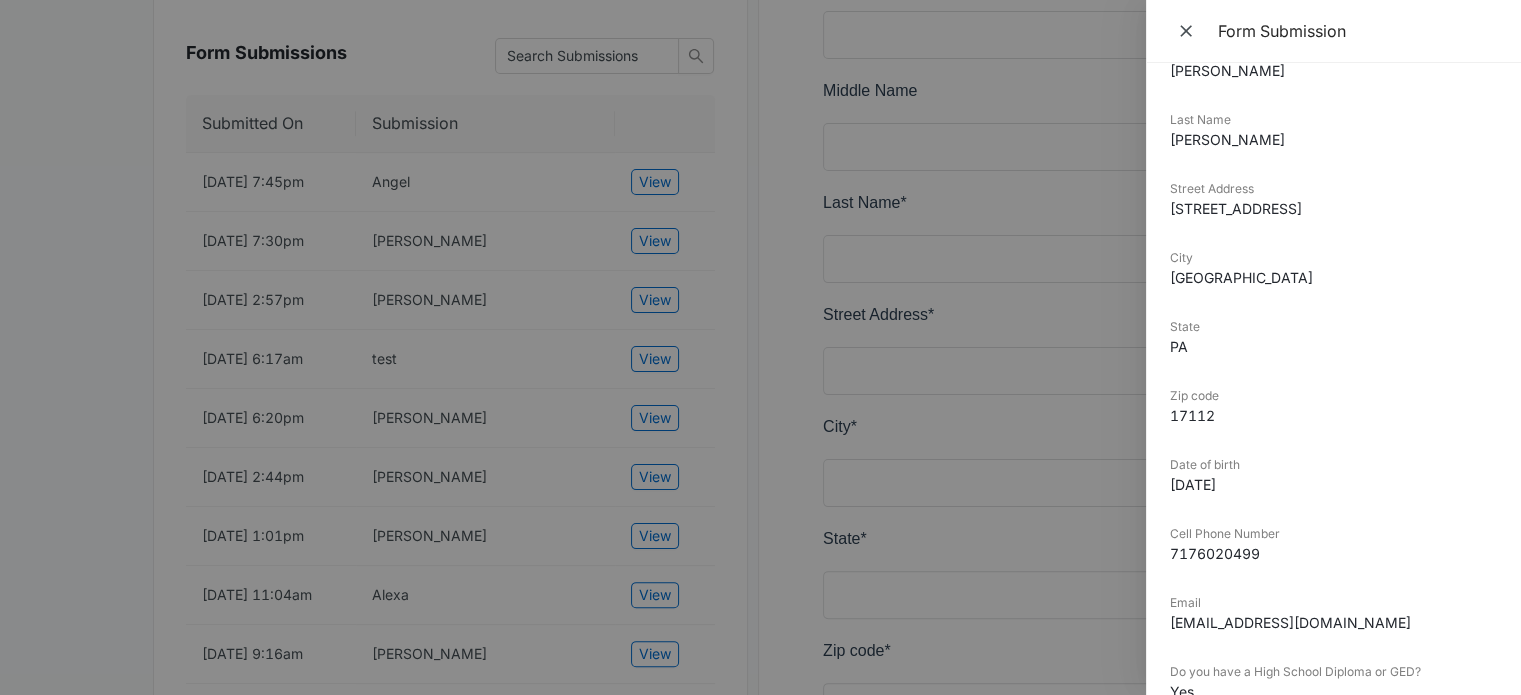 click at bounding box center [760, 347] 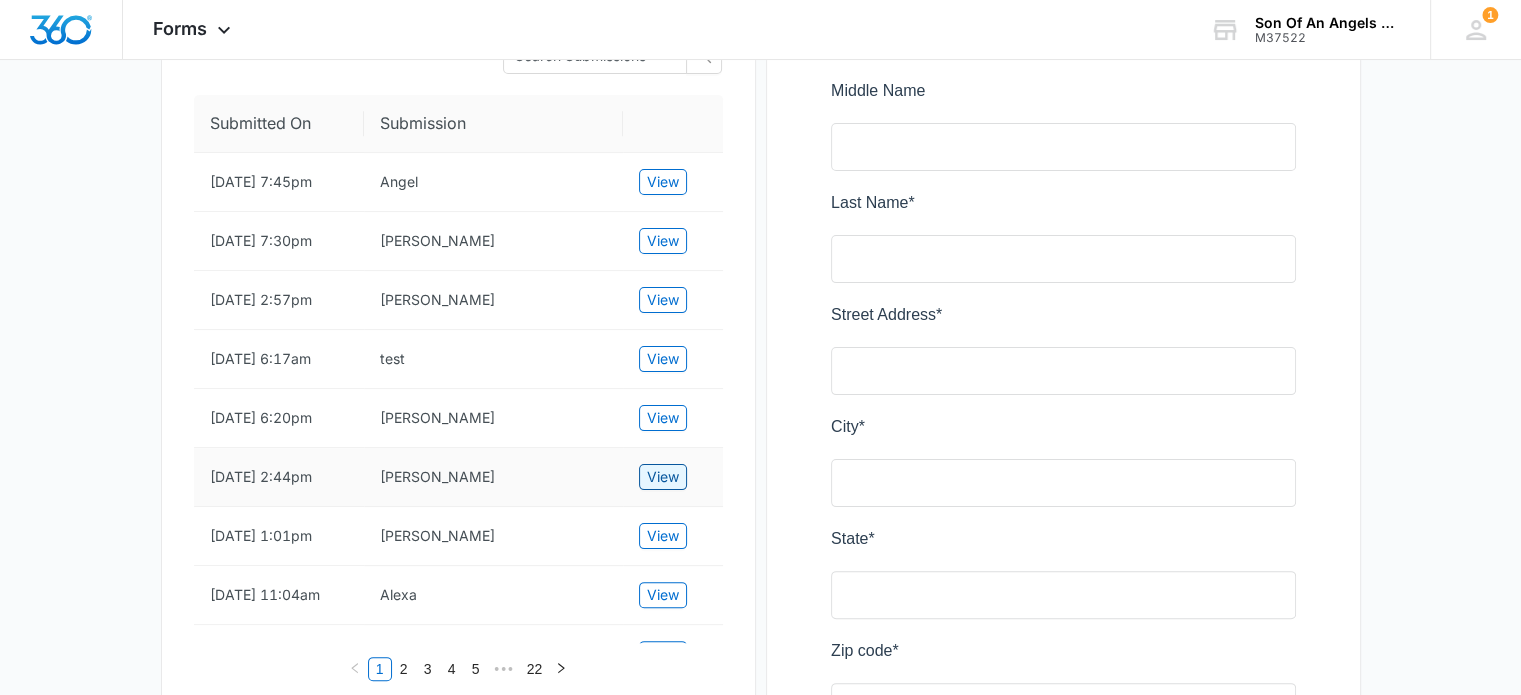click on "View" at bounding box center [663, 477] 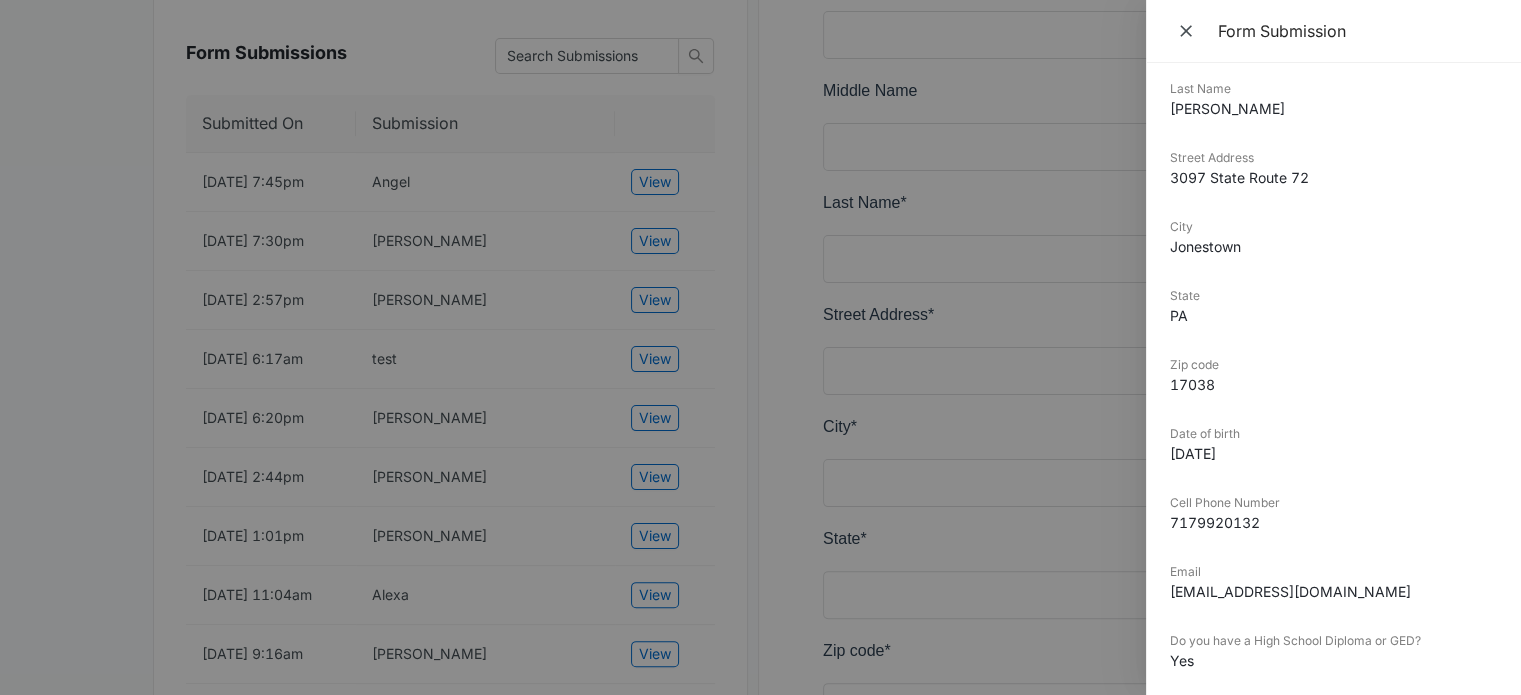 scroll, scrollTop: 500, scrollLeft: 0, axis: vertical 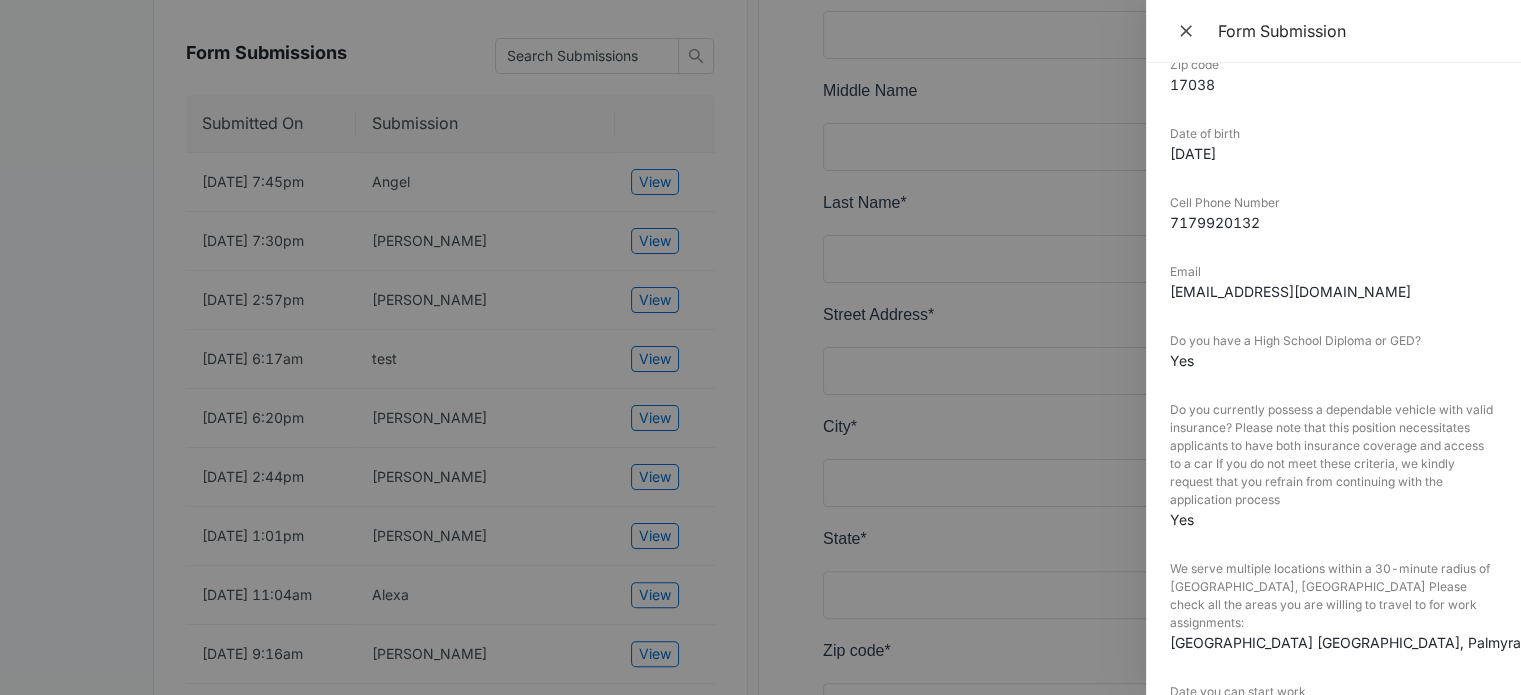 click at bounding box center [760, 347] 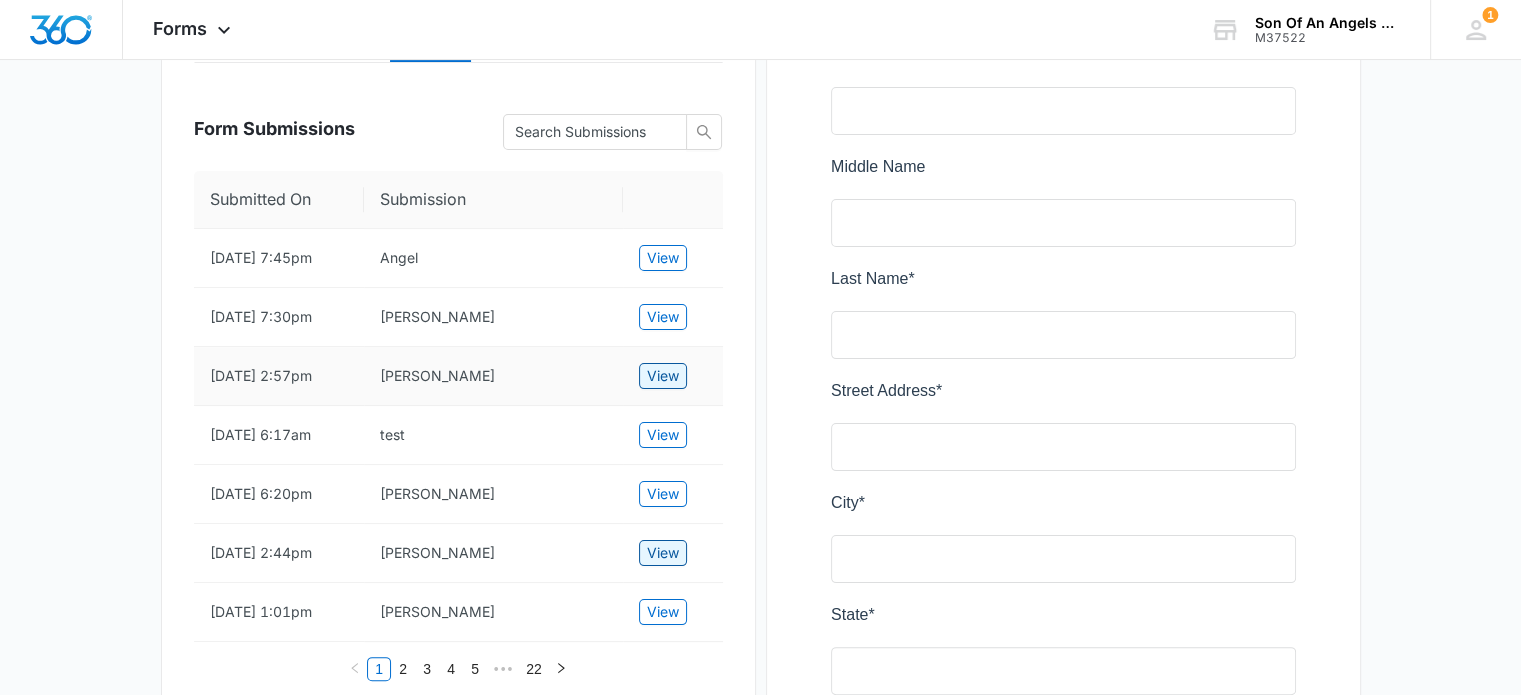 scroll, scrollTop: 400, scrollLeft: 0, axis: vertical 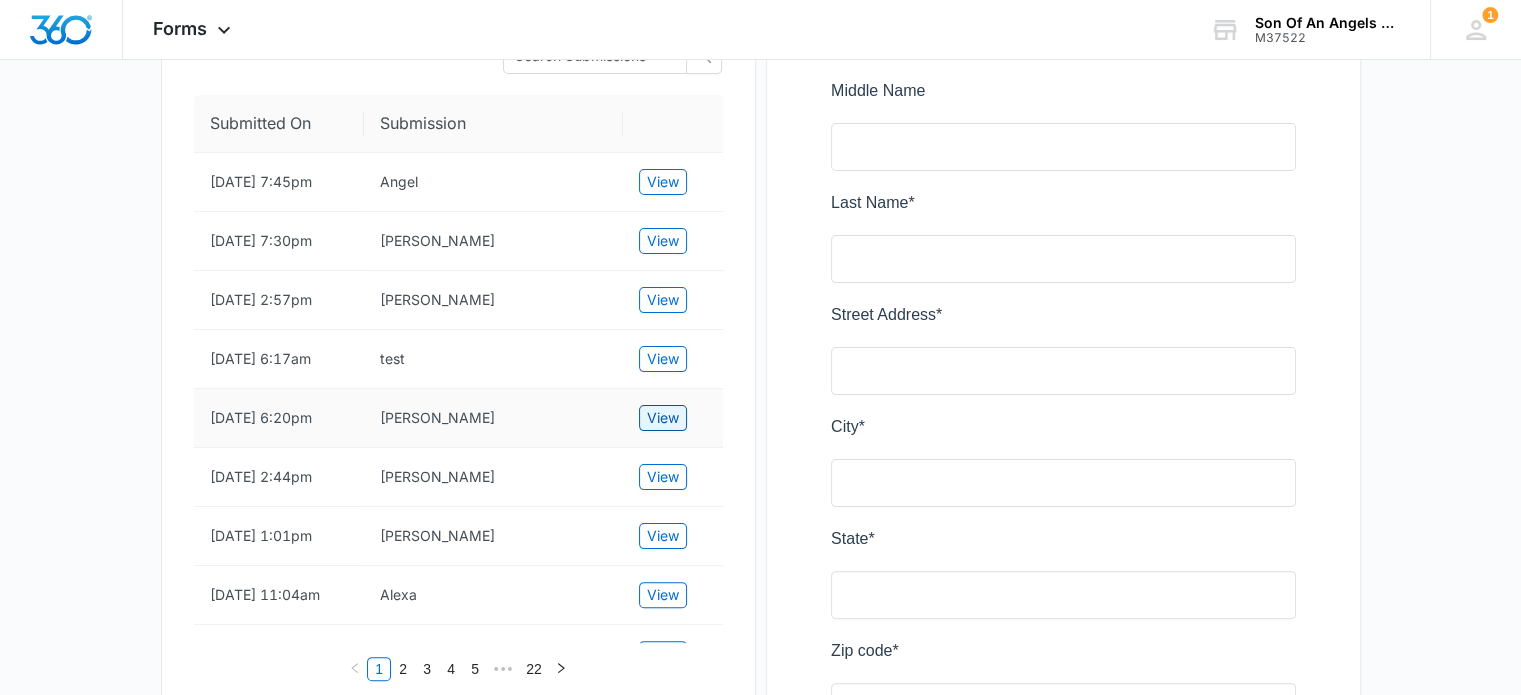 click on "View" at bounding box center (663, 418) 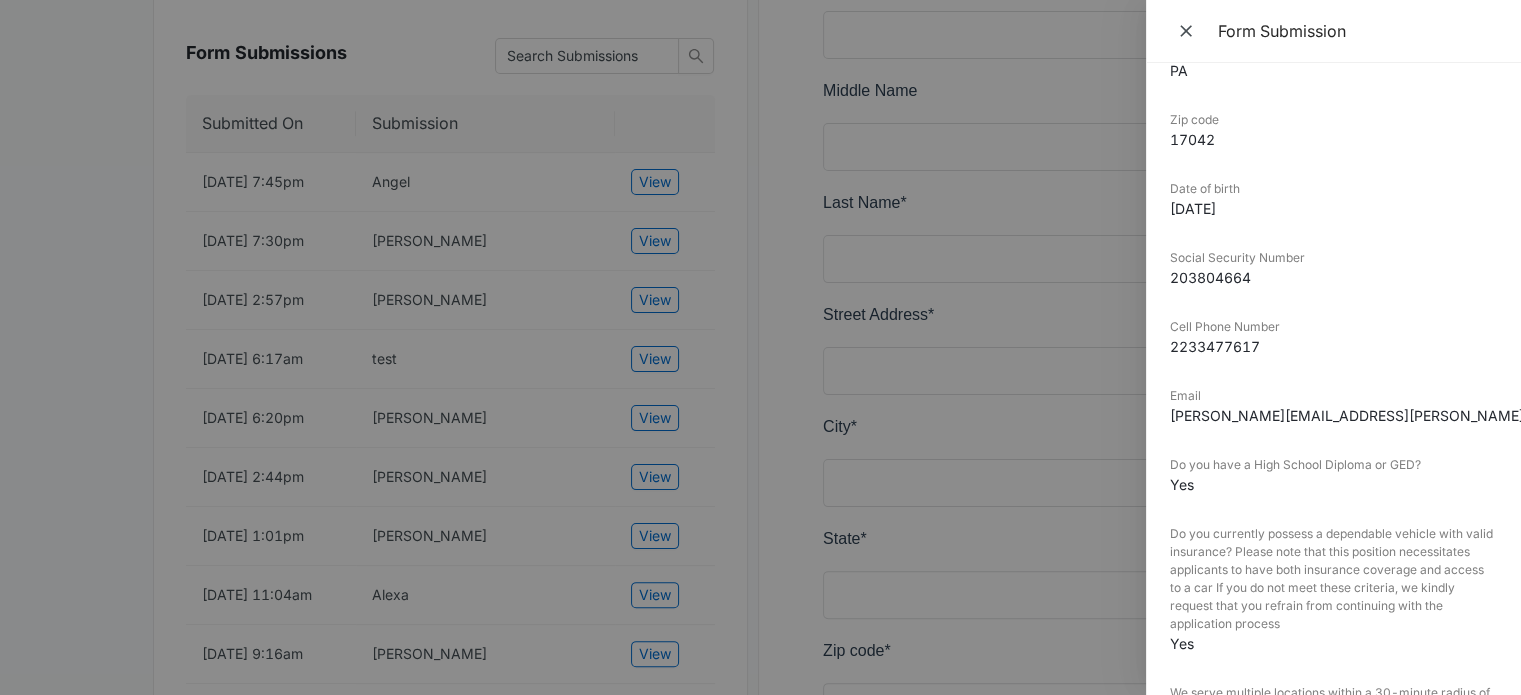 scroll, scrollTop: 500, scrollLeft: 0, axis: vertical 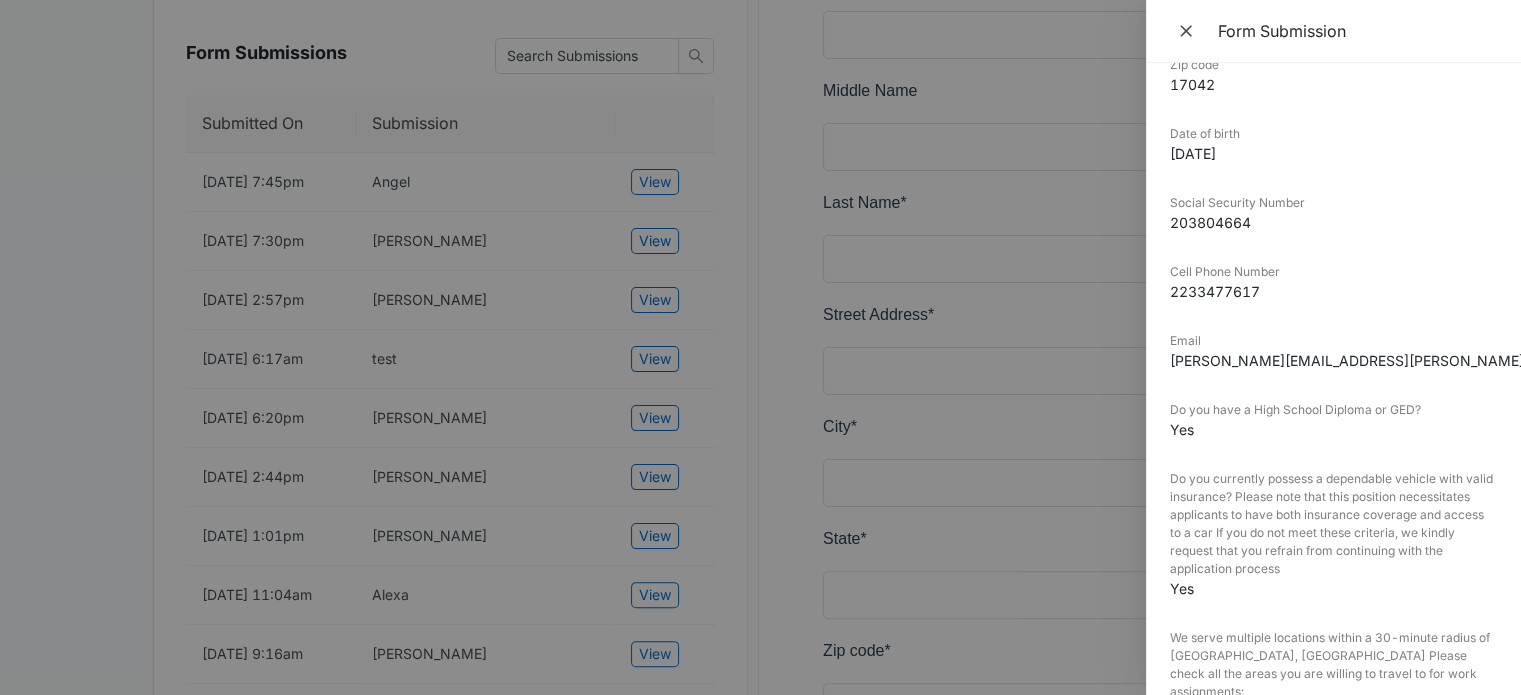 click on "Email" at bounding box center [1333, 341] 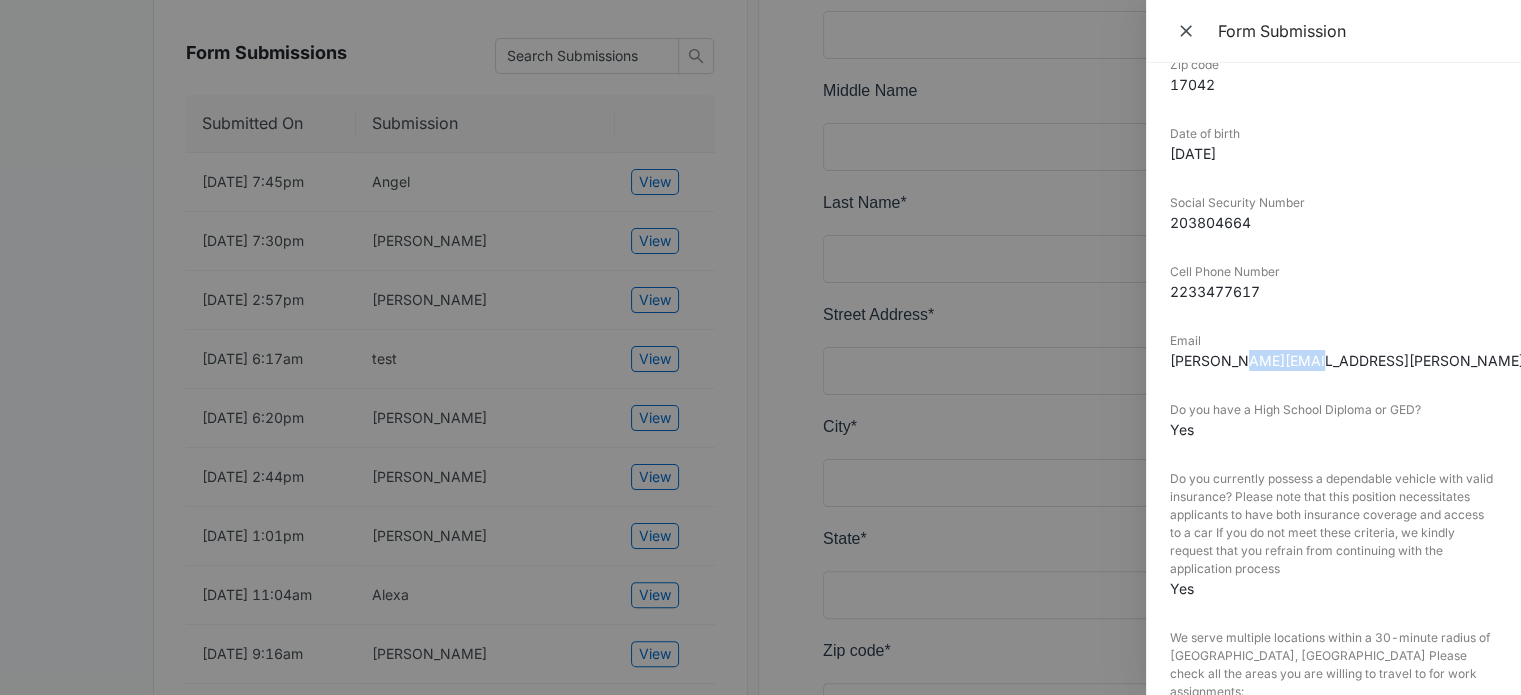 click on "michaela.hellinger@yahoo.com" at bounding box center [1333, 360] 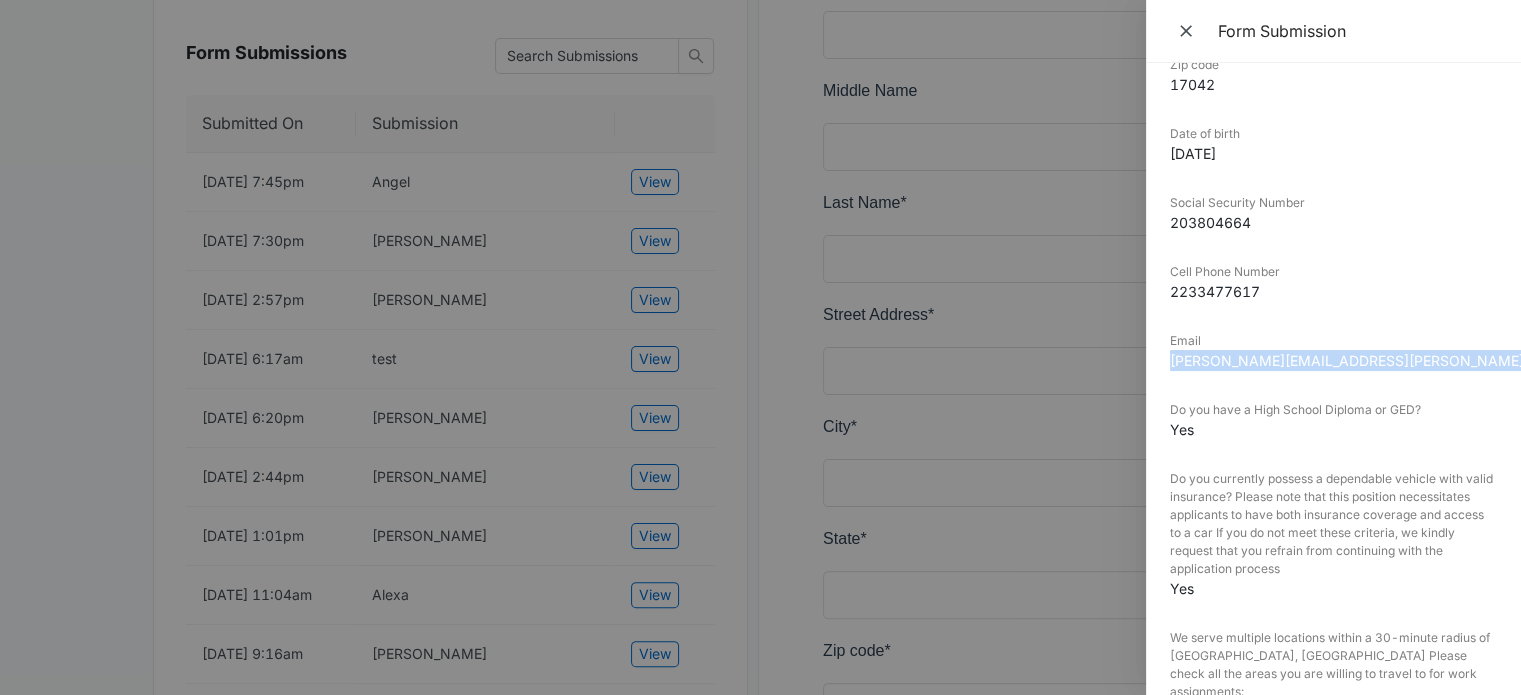 click on "michaela.hellinger@yahoo.com" at bounding box center (1333, 360) 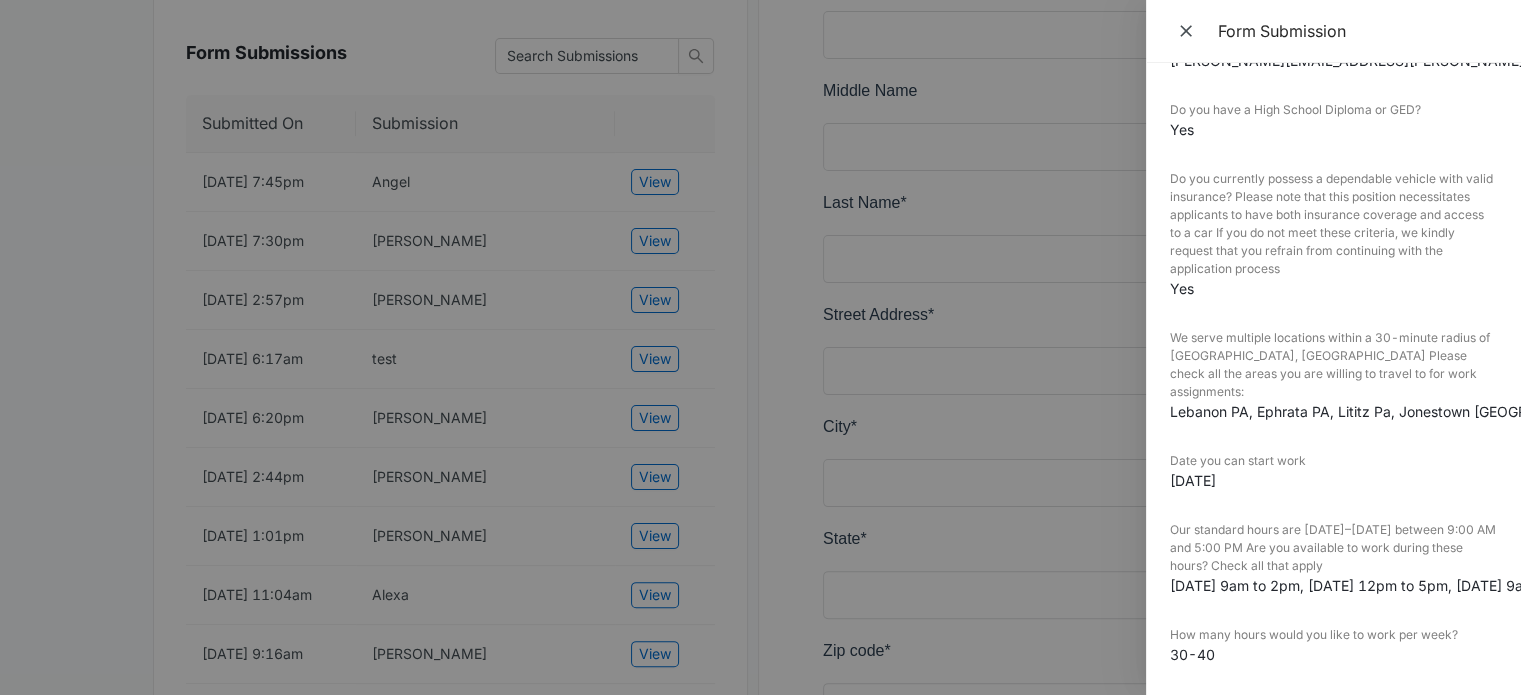 click at bounding box center [760, 347] 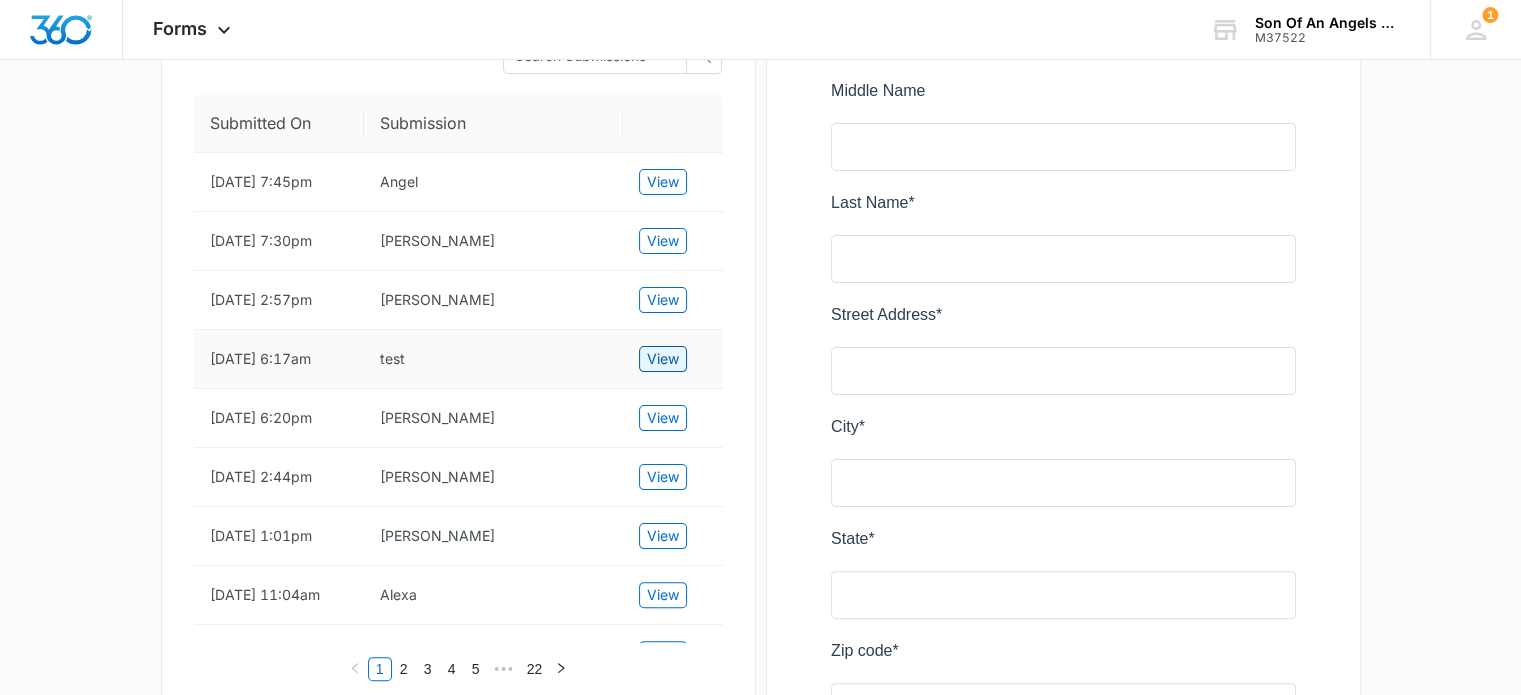 click on "View" at bounding box center [663, 359] 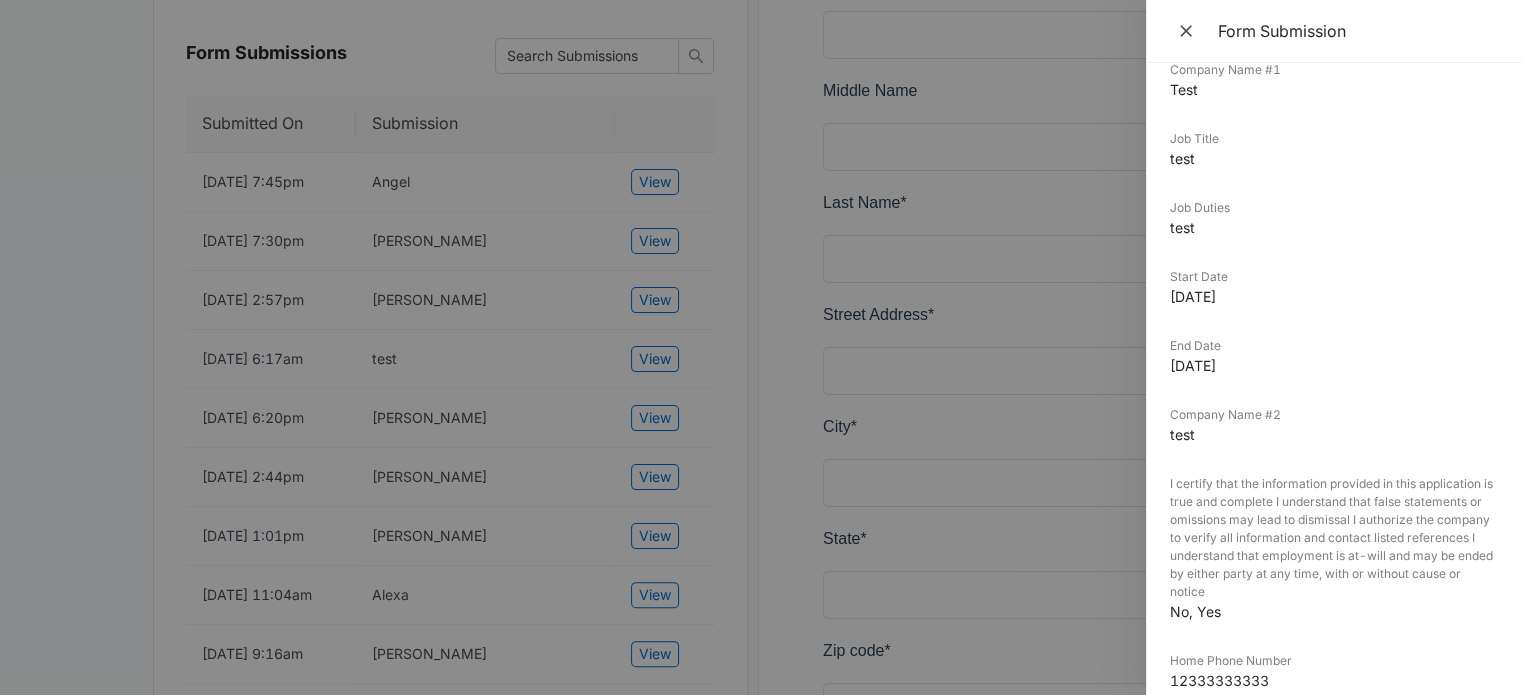 scroll, scrollTop: 1939, scrollLeft: 0, axis: vertical 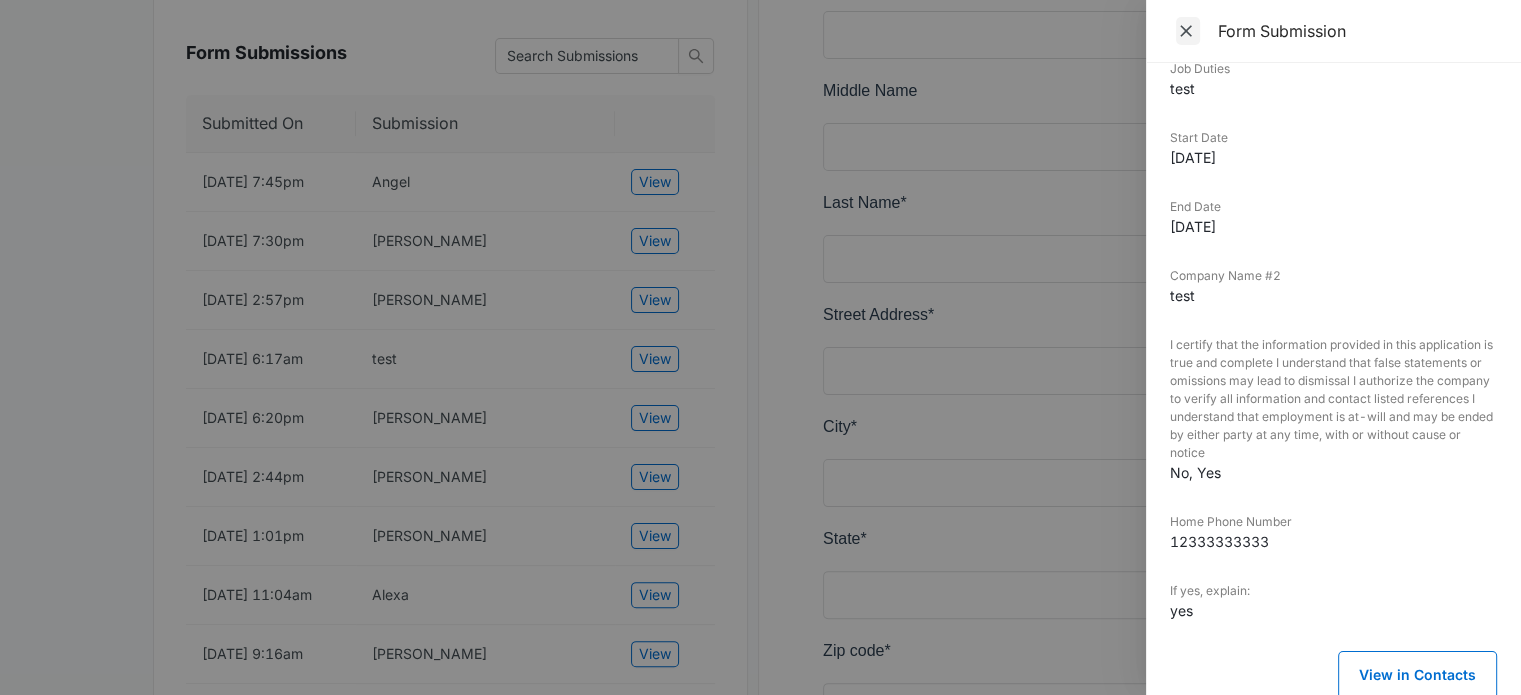 click at bounding box center (1188, 31) 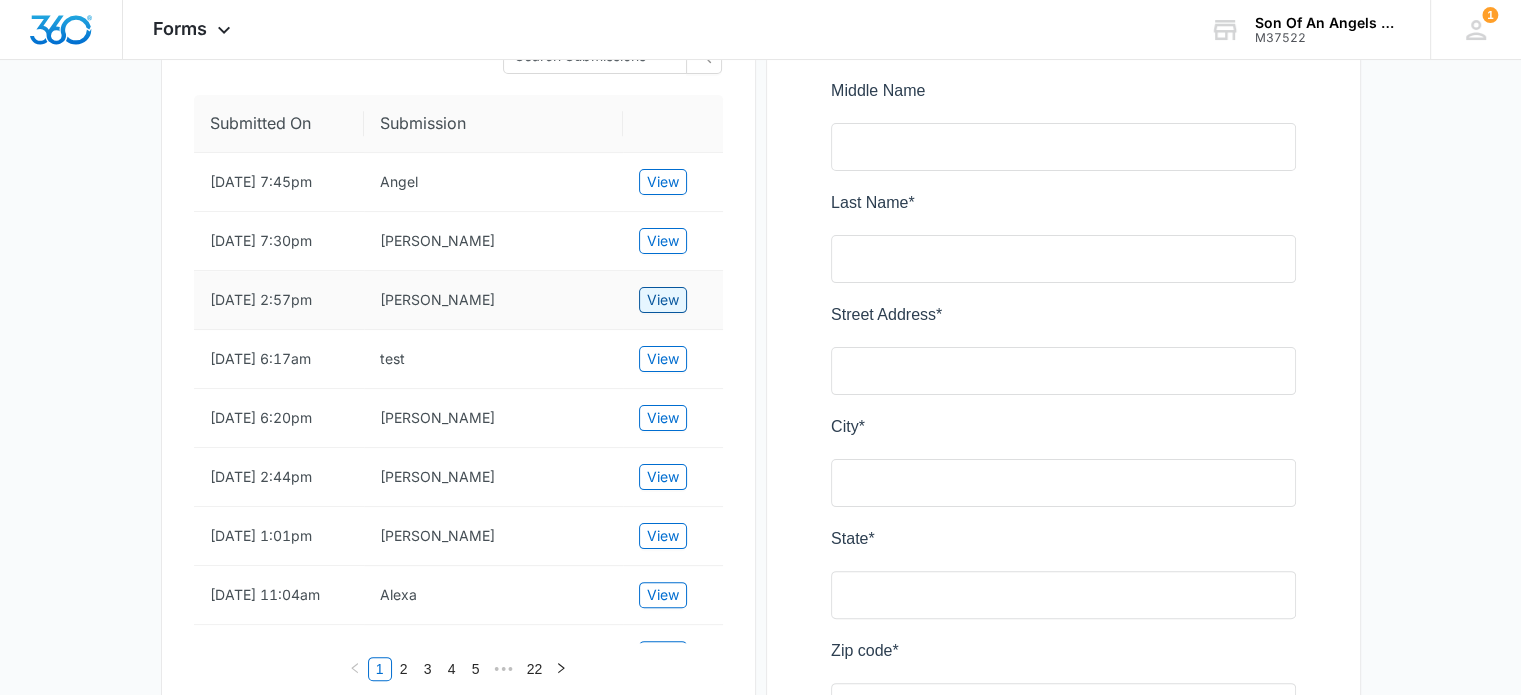 click on "View" at bounding box center [663, 300] 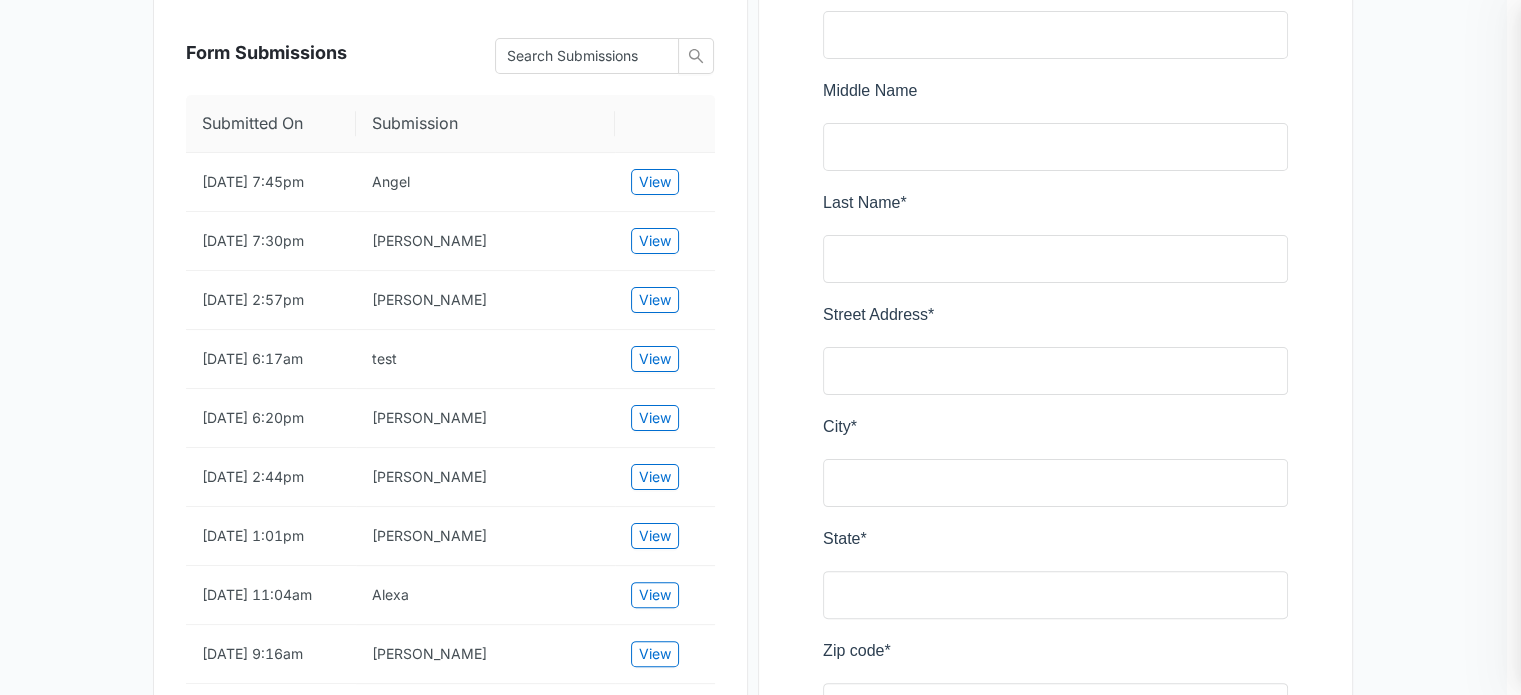 scroll, scrollTop: 1924, scrollLeft: 0, axis: vertical 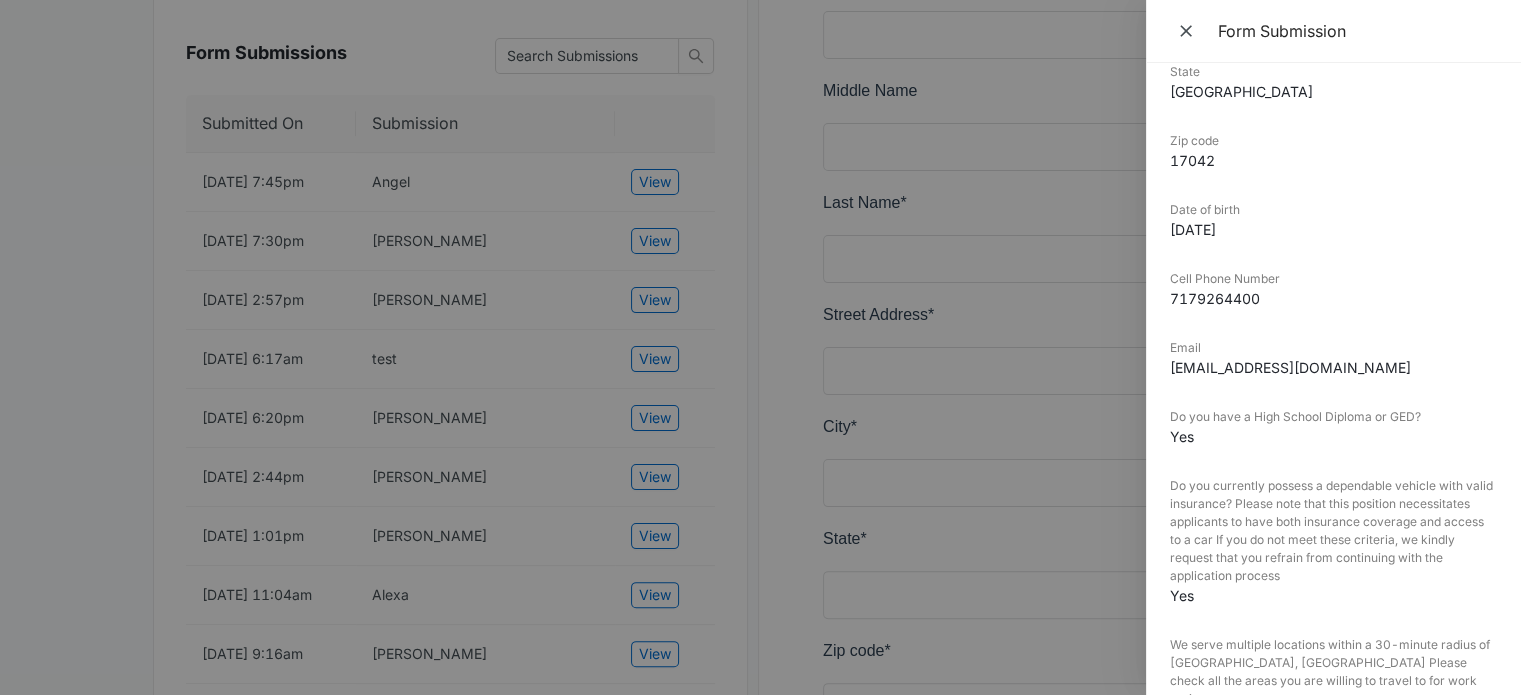 click on "sulmarie15.smc@gmail.com" at bounding box center [1333, 367] 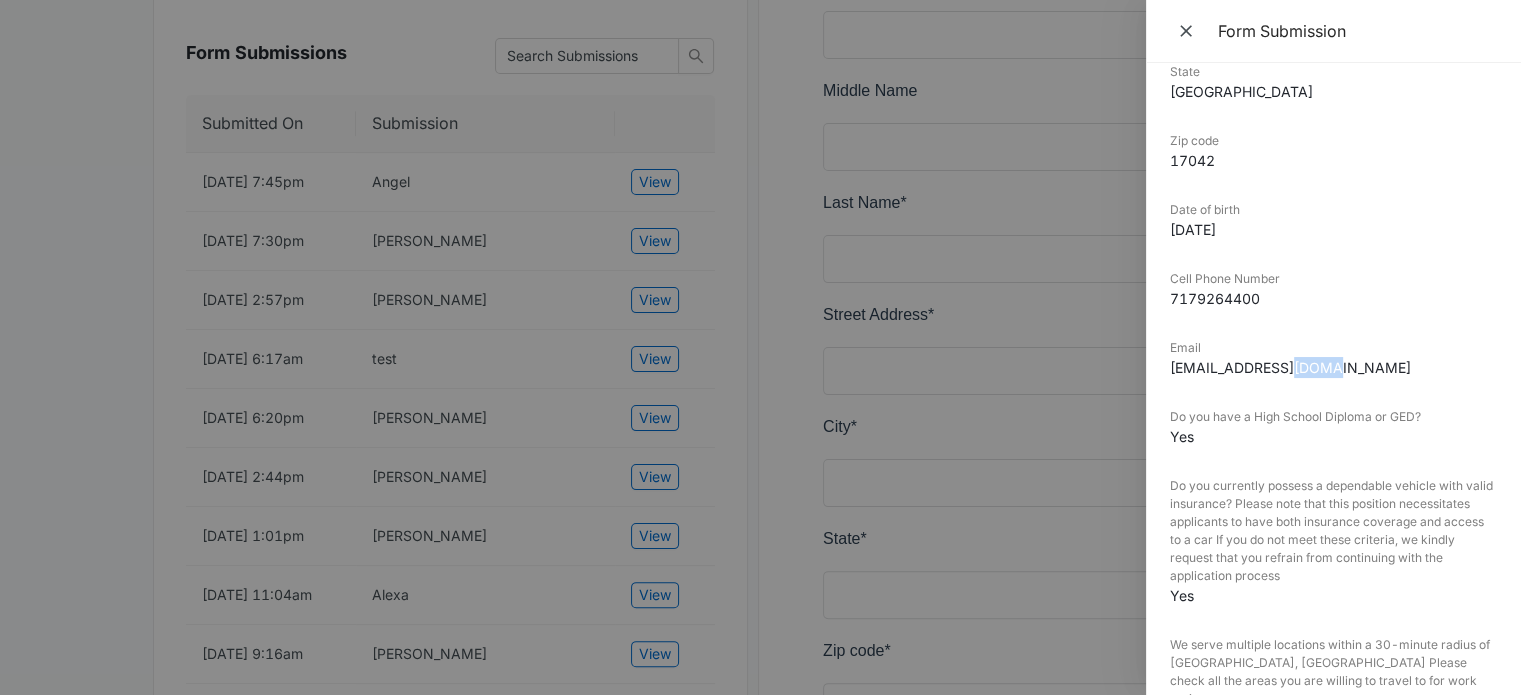 click on "sulmarie15.smc@gmail.com" at bounding box center (1333, 367) 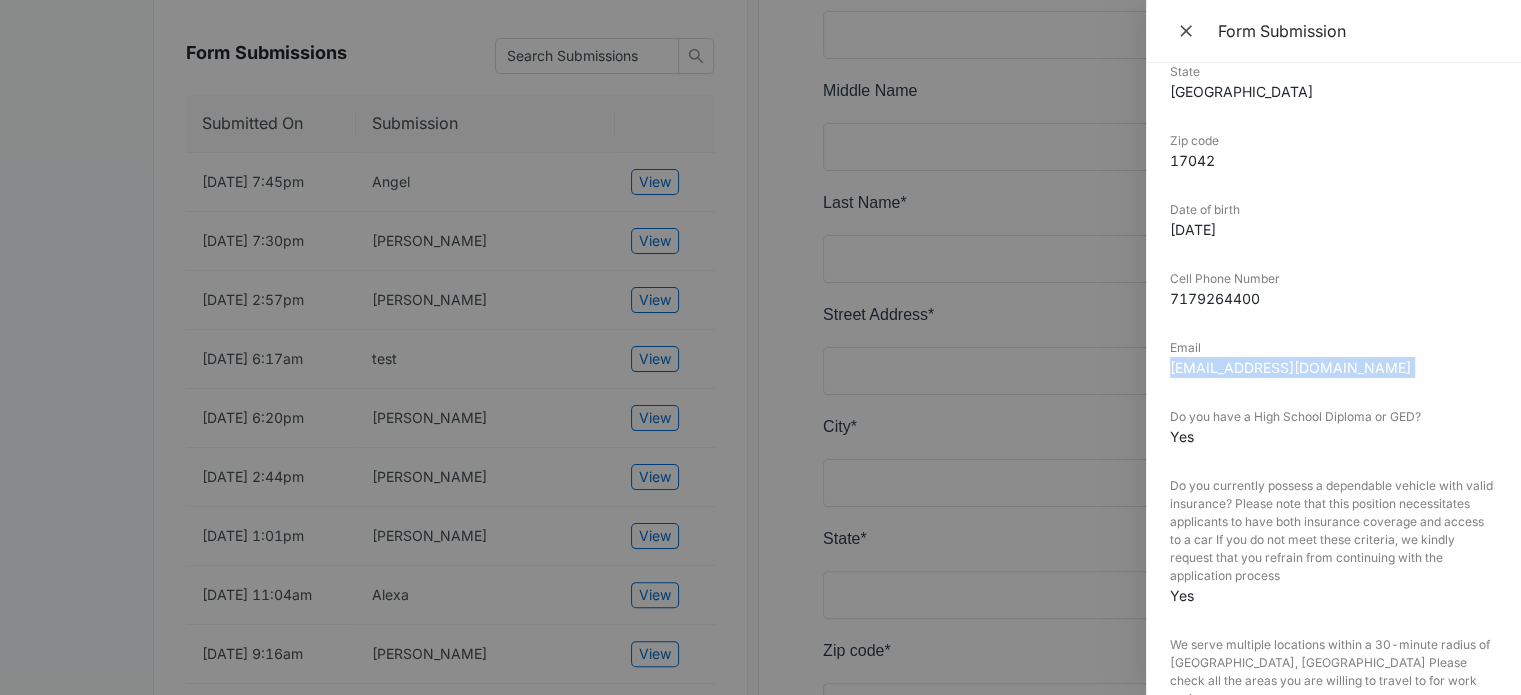 click on "sulmarie15.smc@gmail.com" at bounding box center (1333, 367) 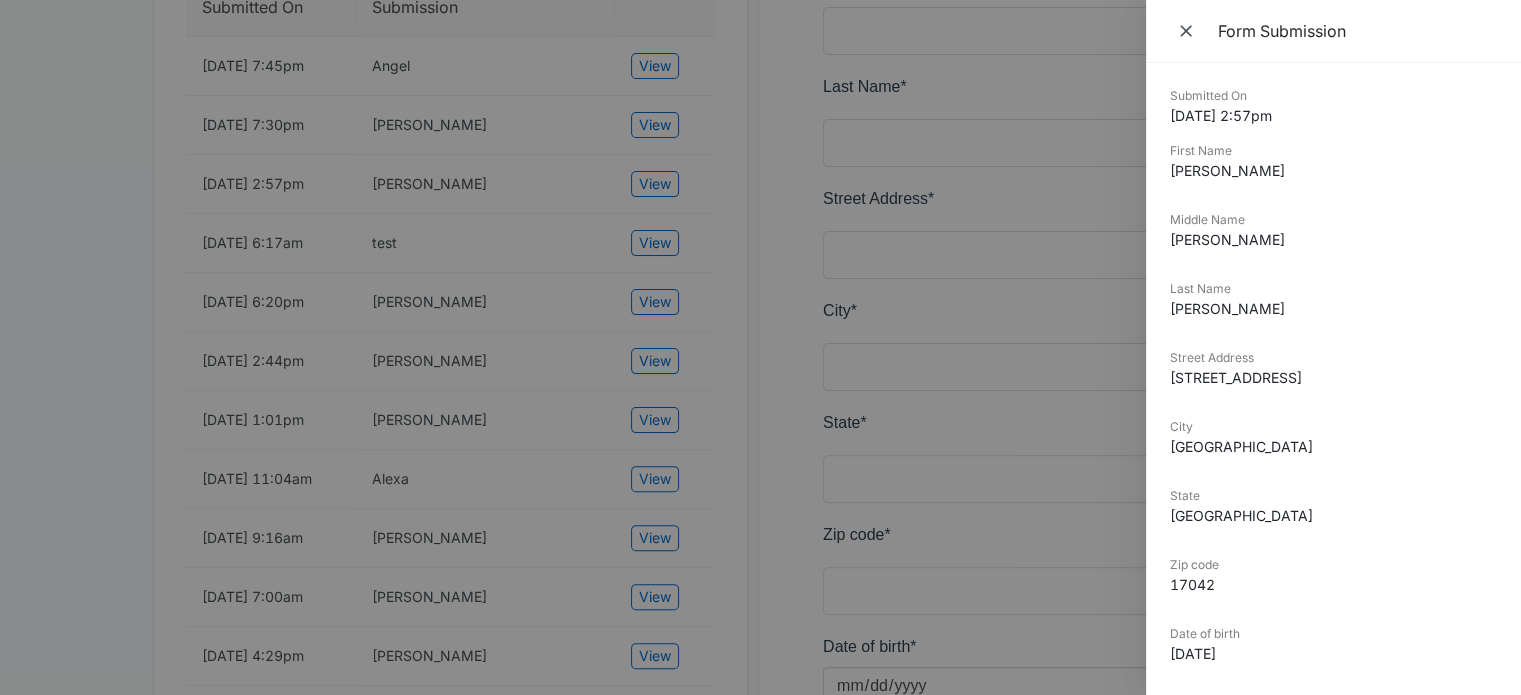 scroll, scrollTop: 600, scrollLeft: 0, axis: vertical 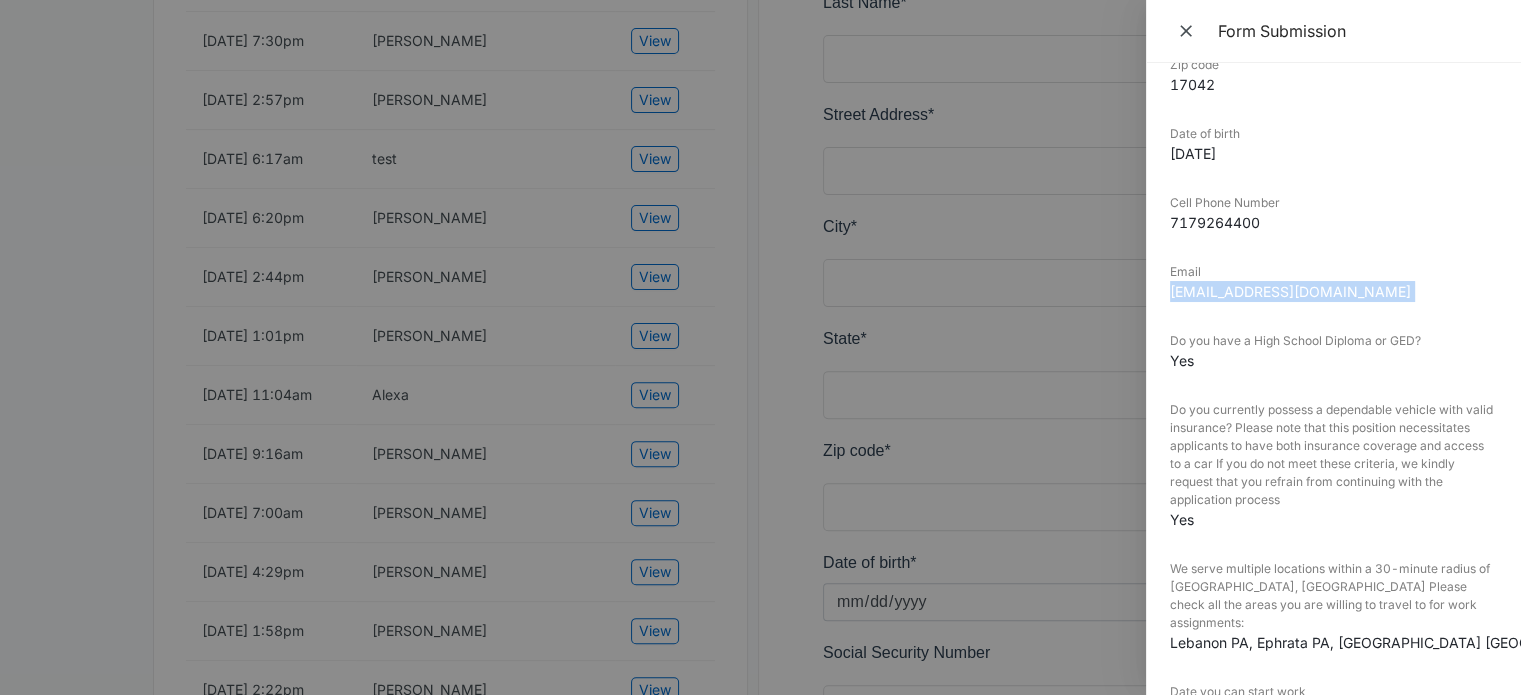 copy on "sulmarie15.smc@gmail.com" 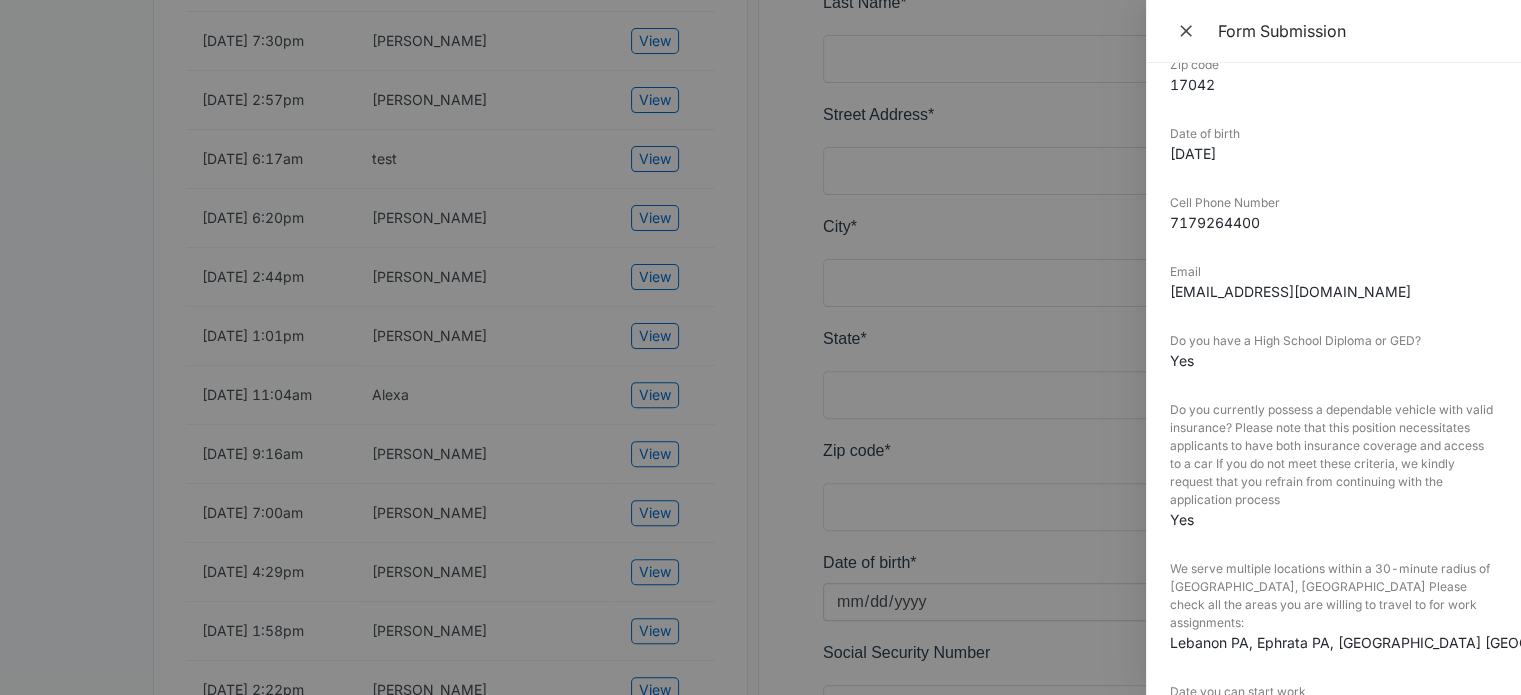 click at bounding box center [760, 347] 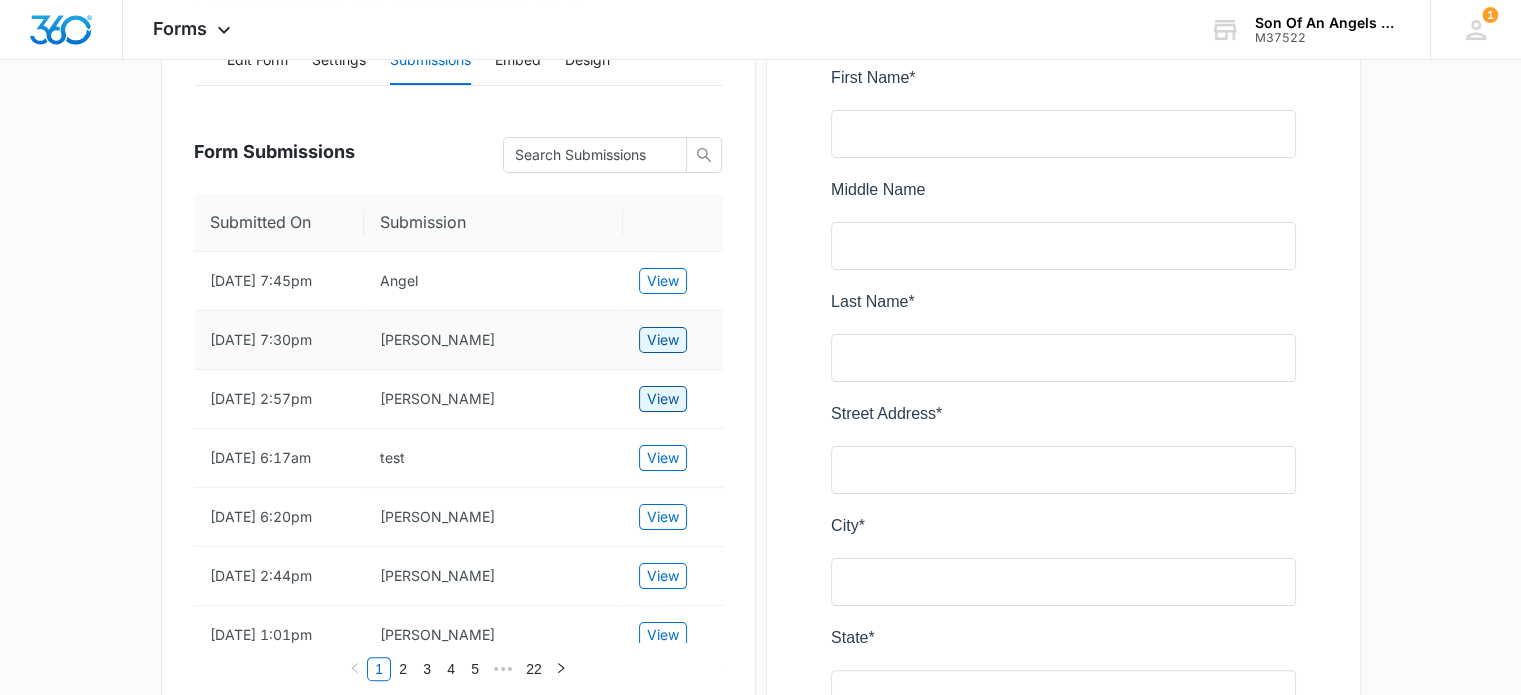 scroll, scrollTop: 300, scrollLeft: 0, axis: vertical 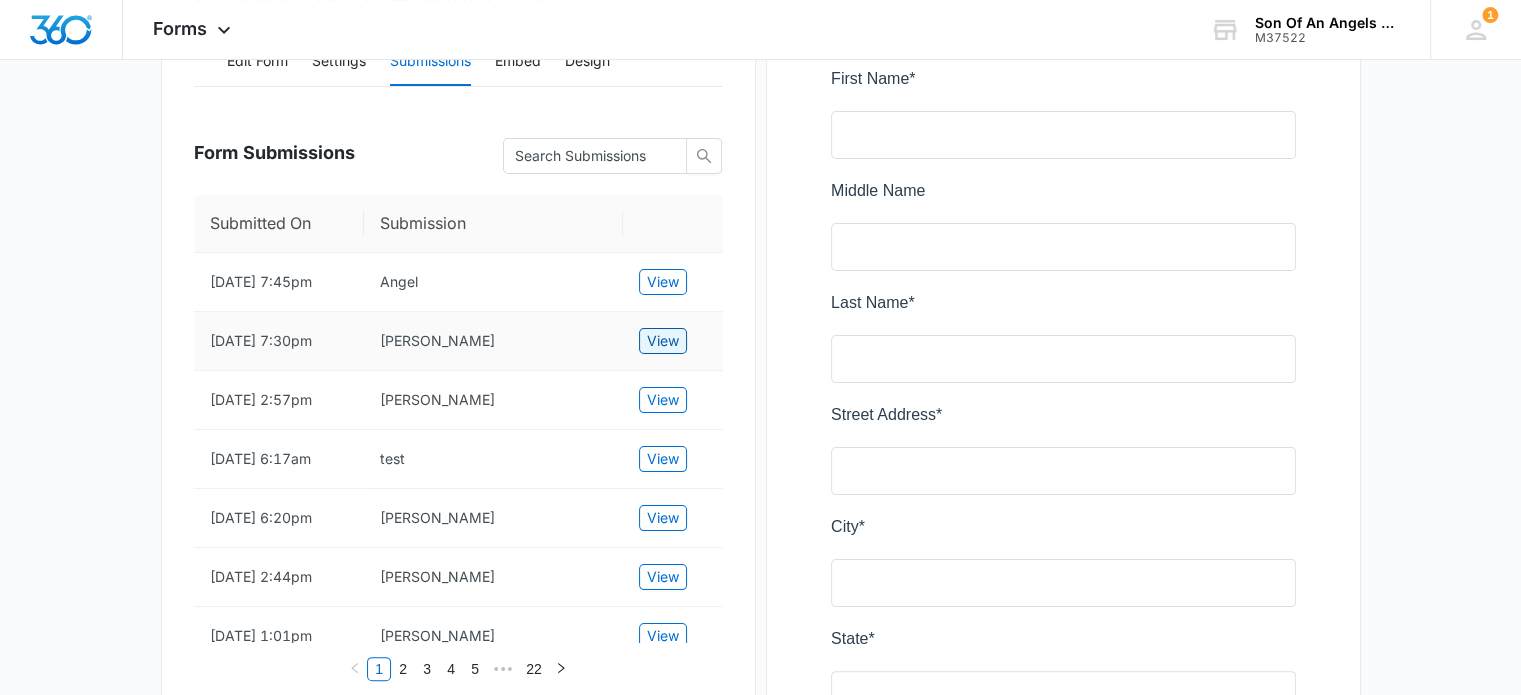 click on "View" at bounding box center [663, 341] 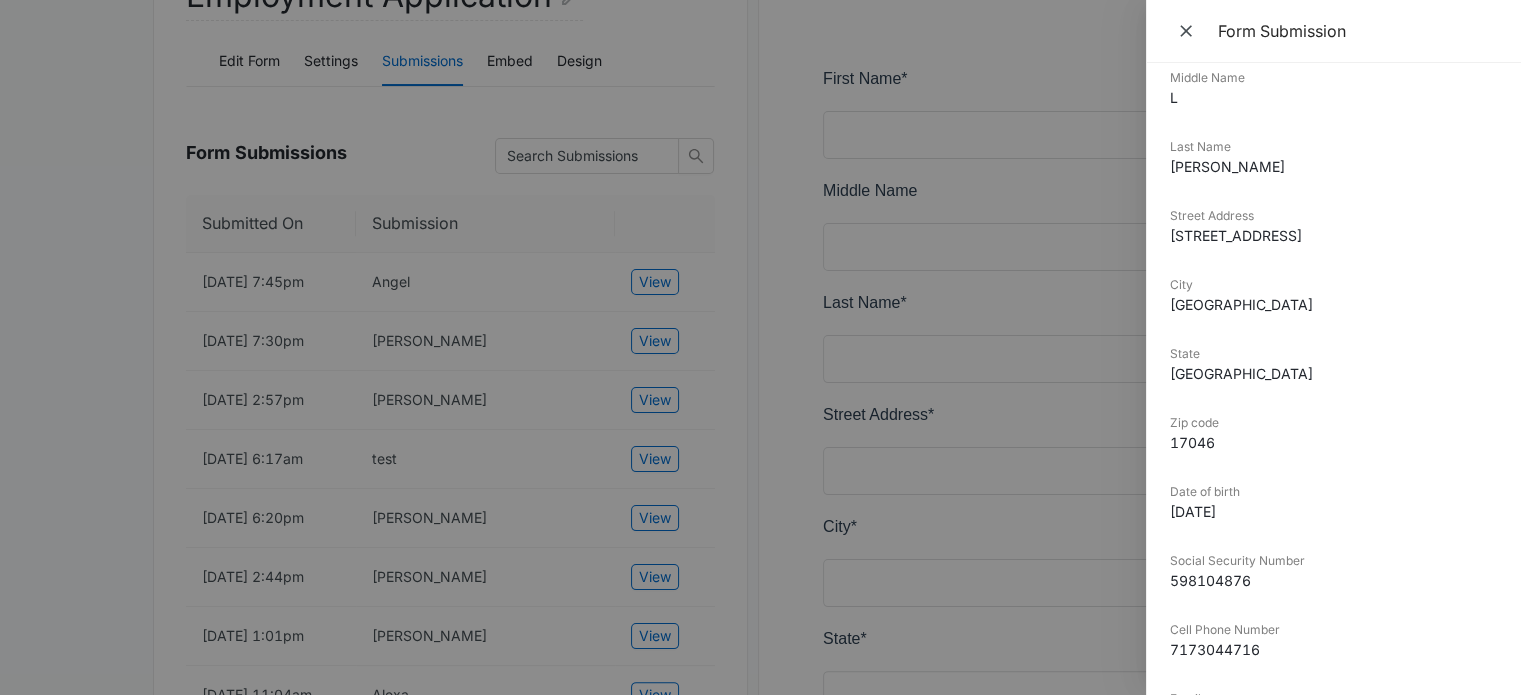 scroll, scrollTop: 100, scrollLeft: 0, axis: vertical 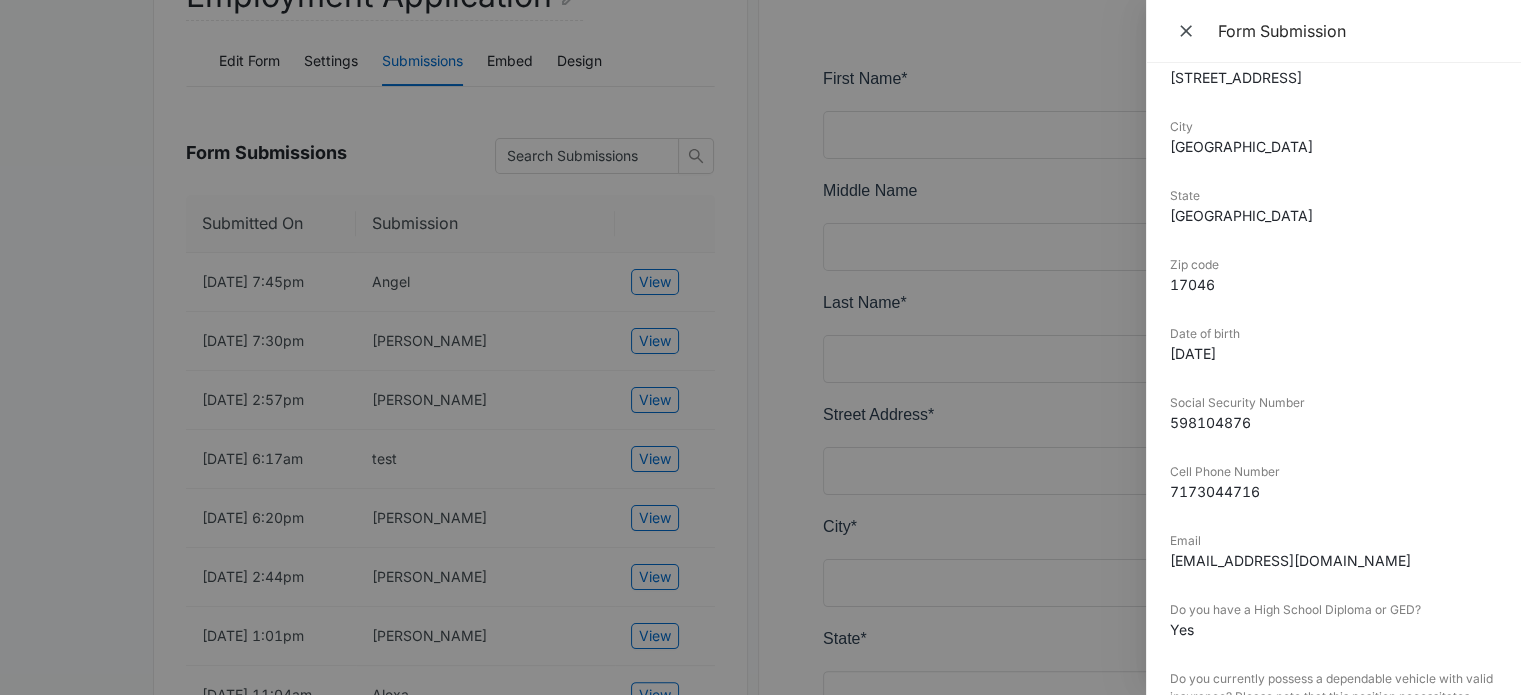 click on "annieizquierdo210@gmail.com" at bounding box center (1333, 560) 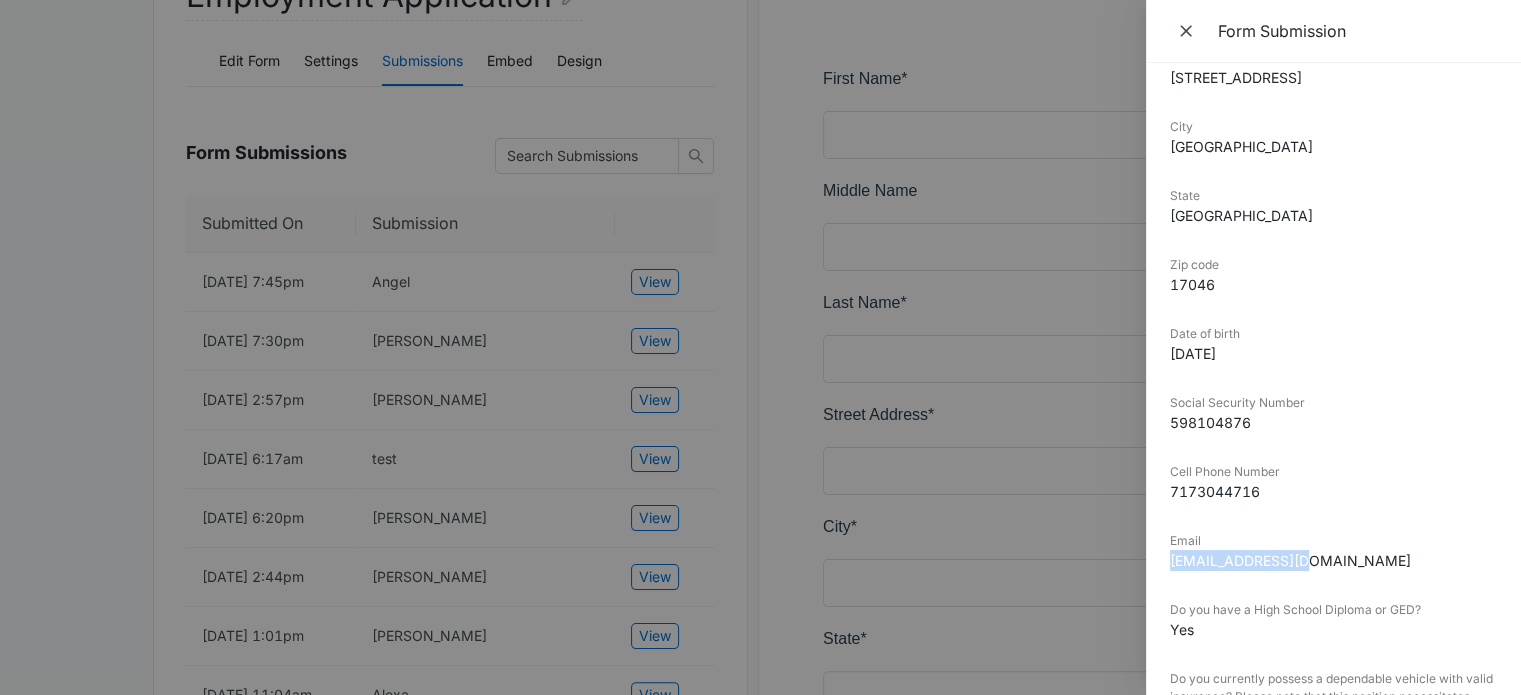 click on "annieizquierdo210@gmail.com" at bounding box center (1333, 560) 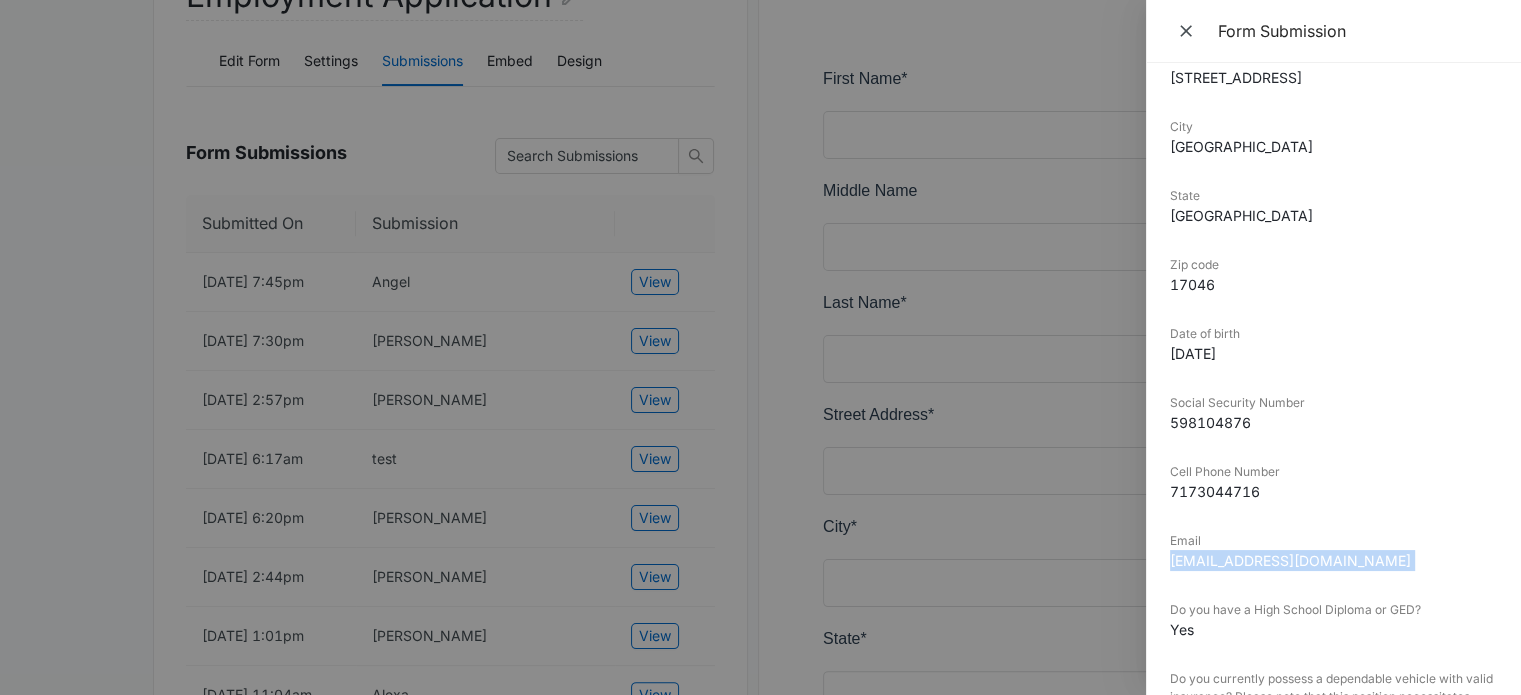click on "annieizquierdo210@gmail.com" at bounding box center (1333, 560) 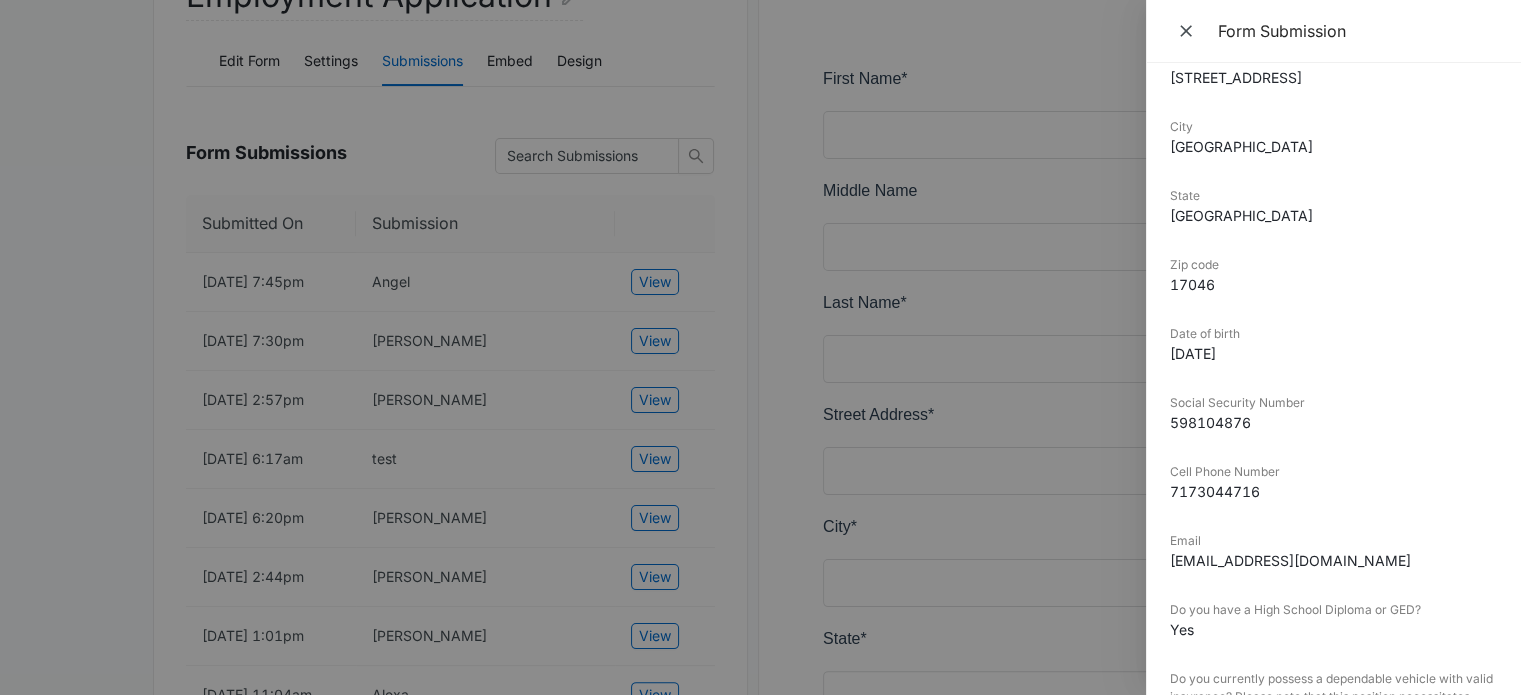 click at bounding box center (760, 347) 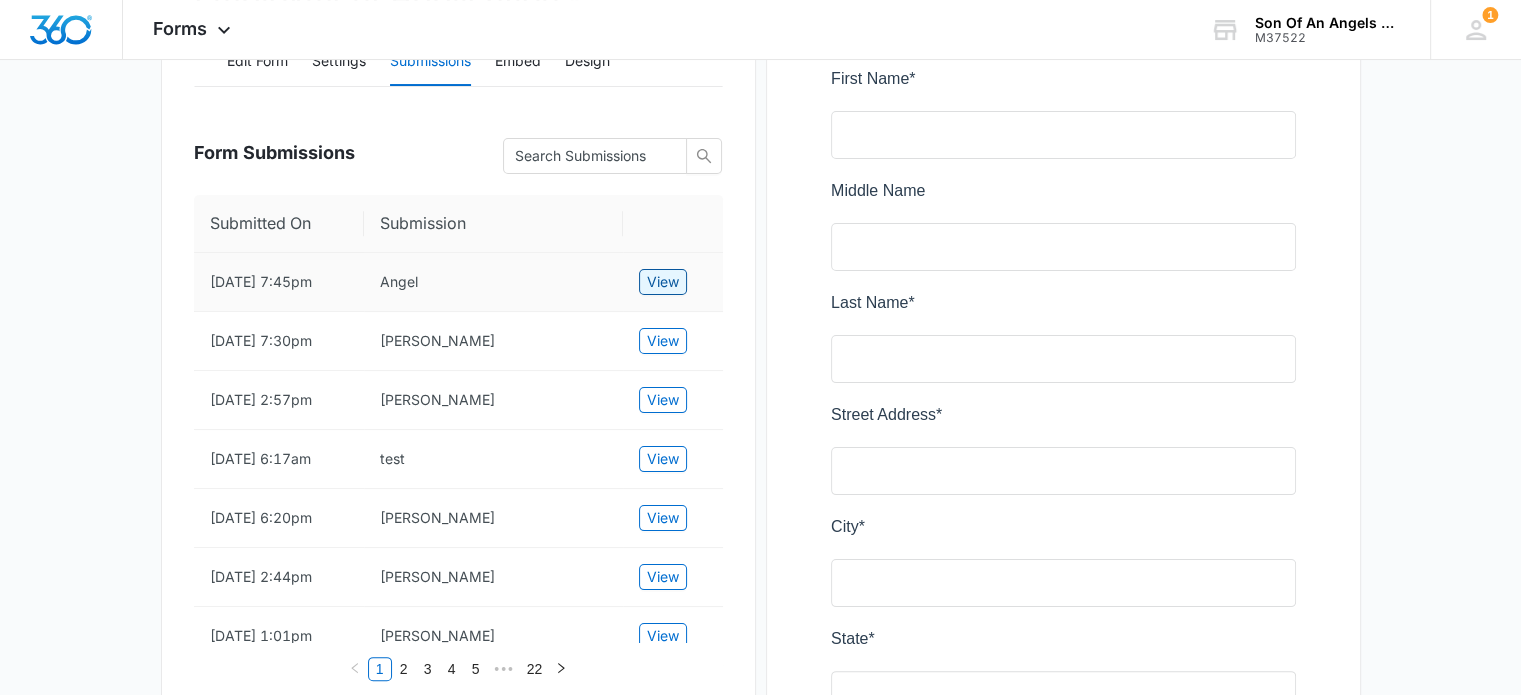 click on "View" at bounding box center (663, 282) 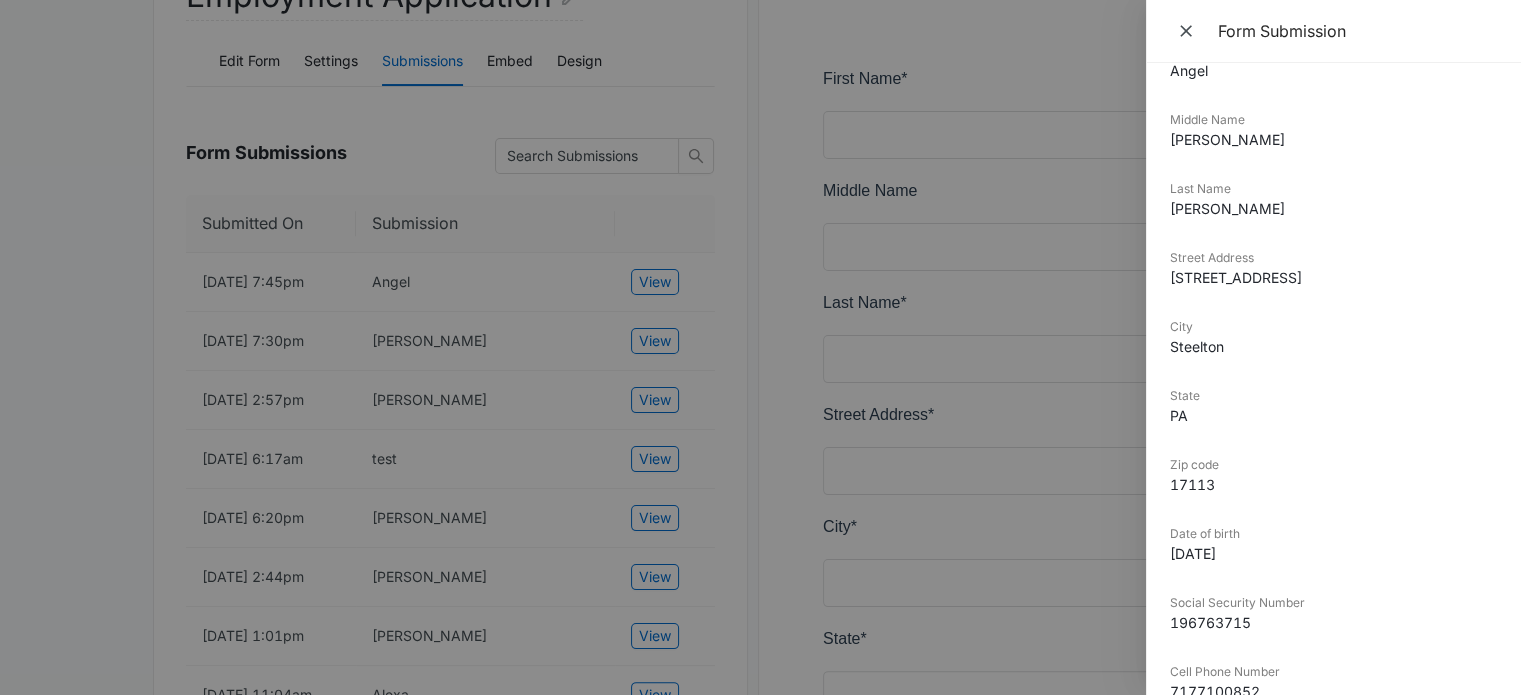 scroll, scrollTop: 300, scrollLeft: 0, axis: vertical 